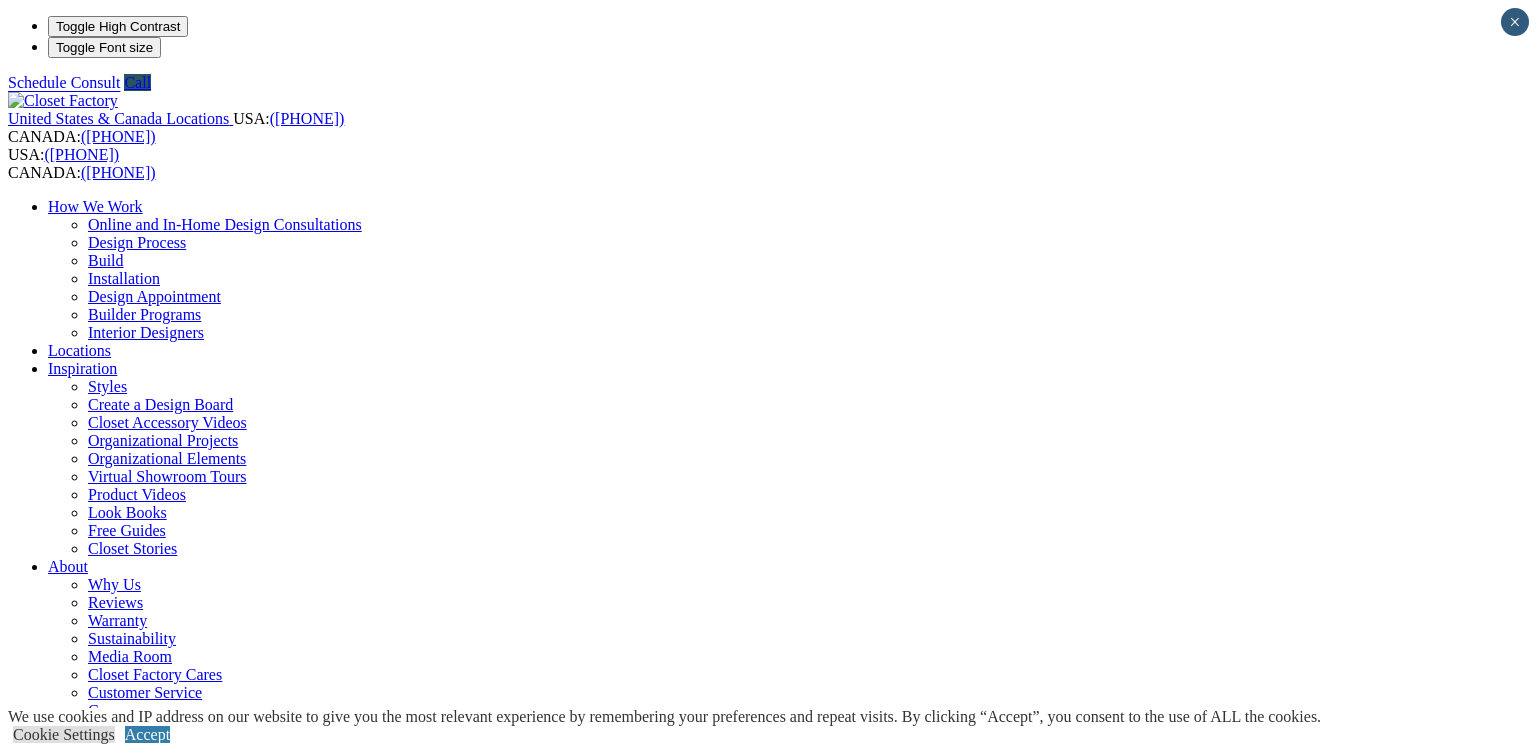 scroll, scrollTop: 0, scrollLeft: 0, axis: both 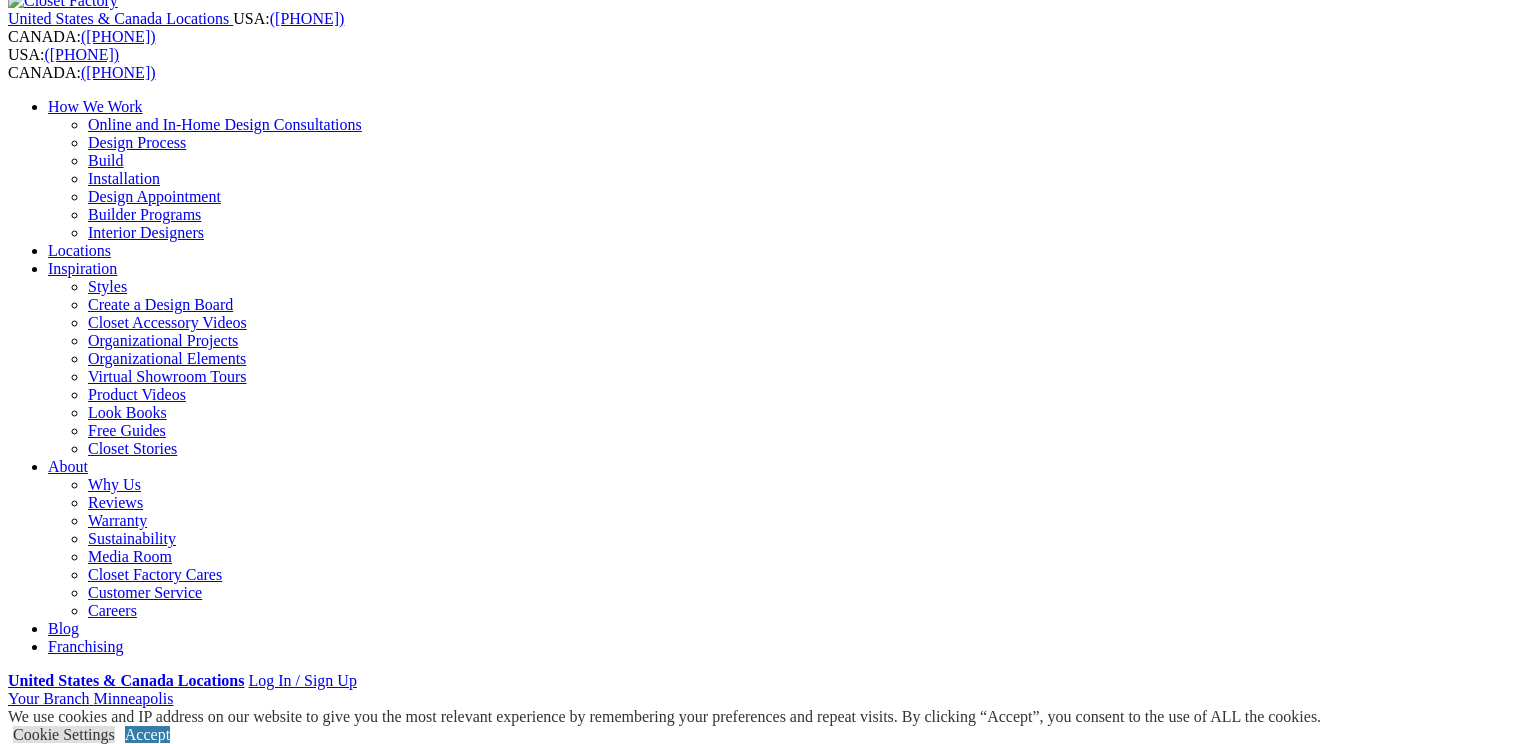 click on "Showroom
1991 Annapolis Lane North
Plymouth, MN 55441" at bounding box center (768, 2585) 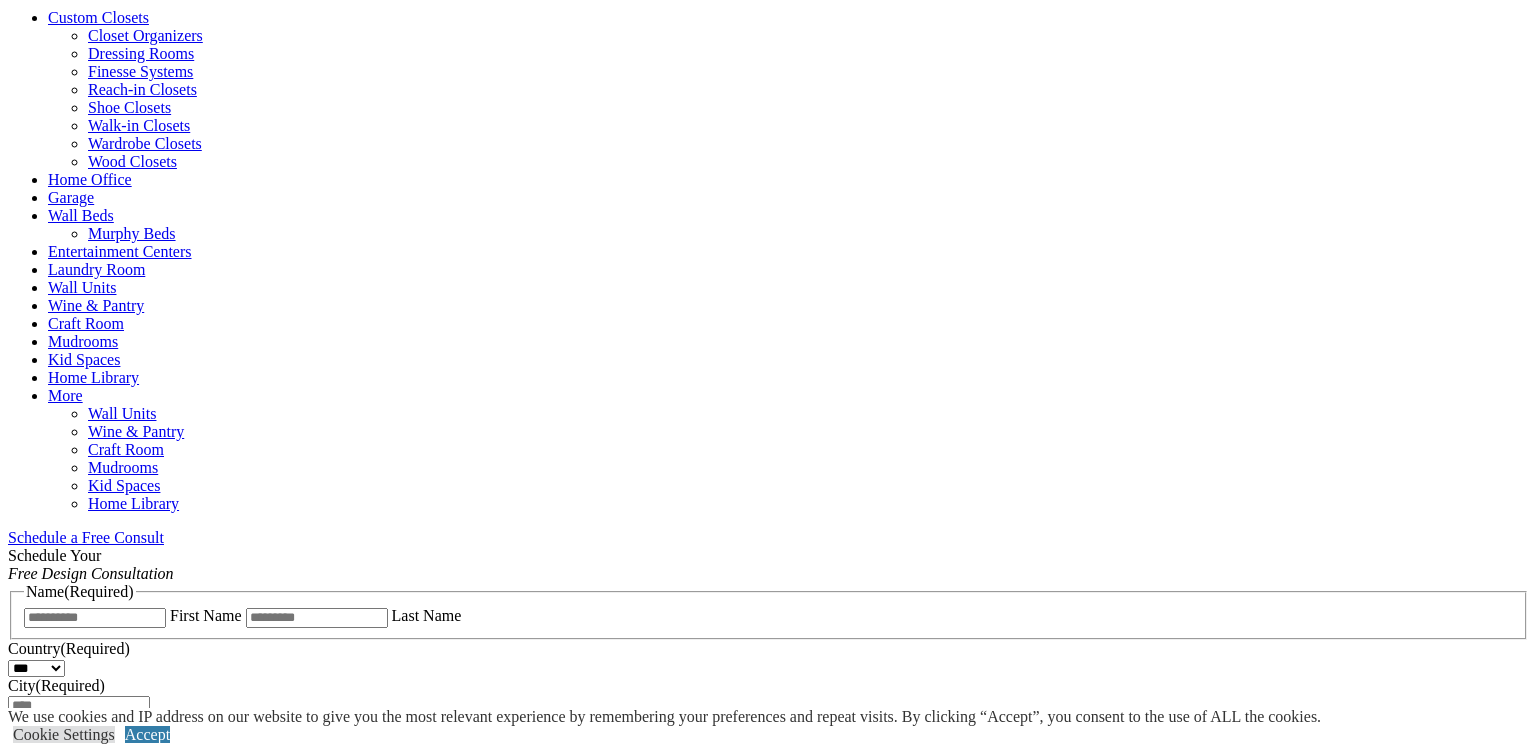 scroll, scrollTop: 700, scrollLeft: 0, axis: vertical 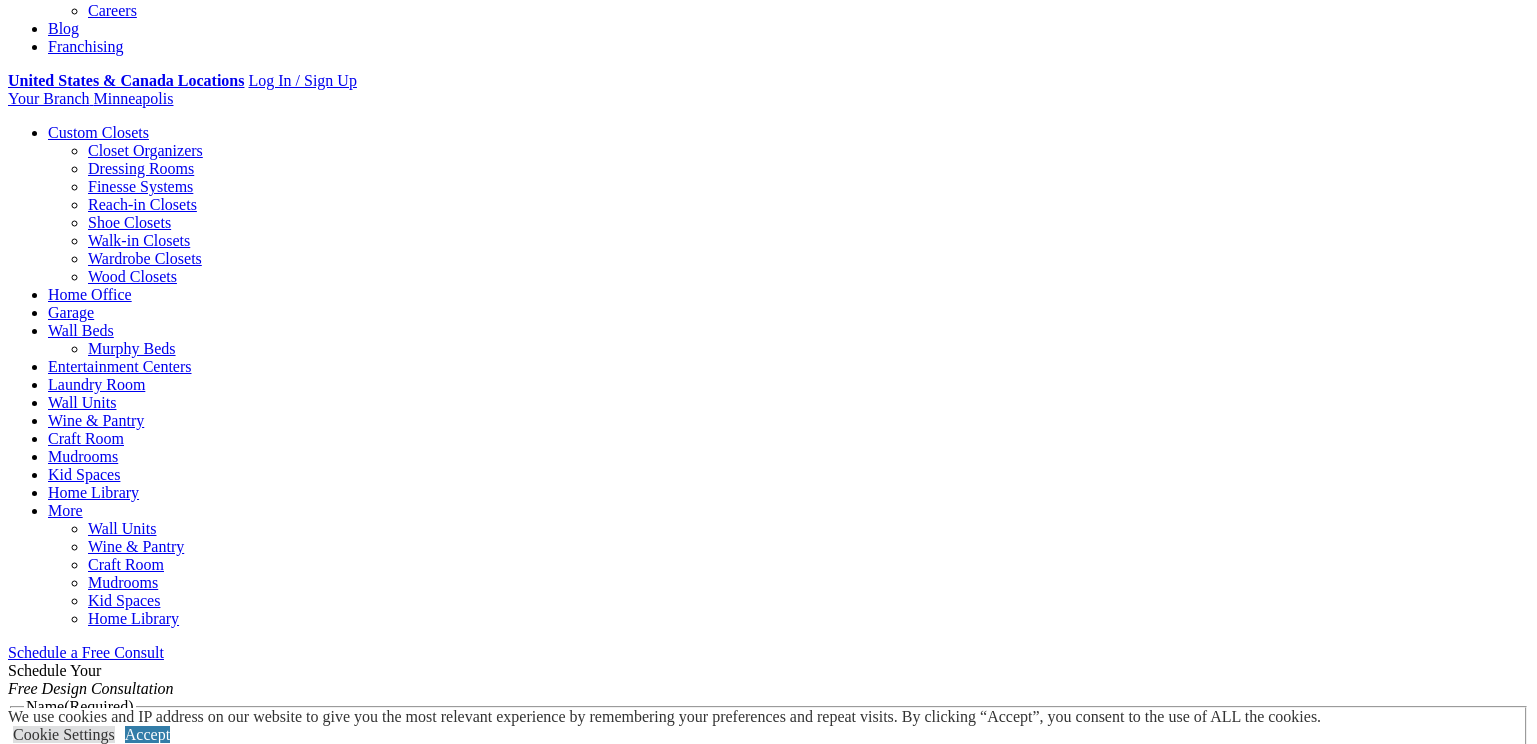 click on "Load More" at bounding box center (769, 2483) 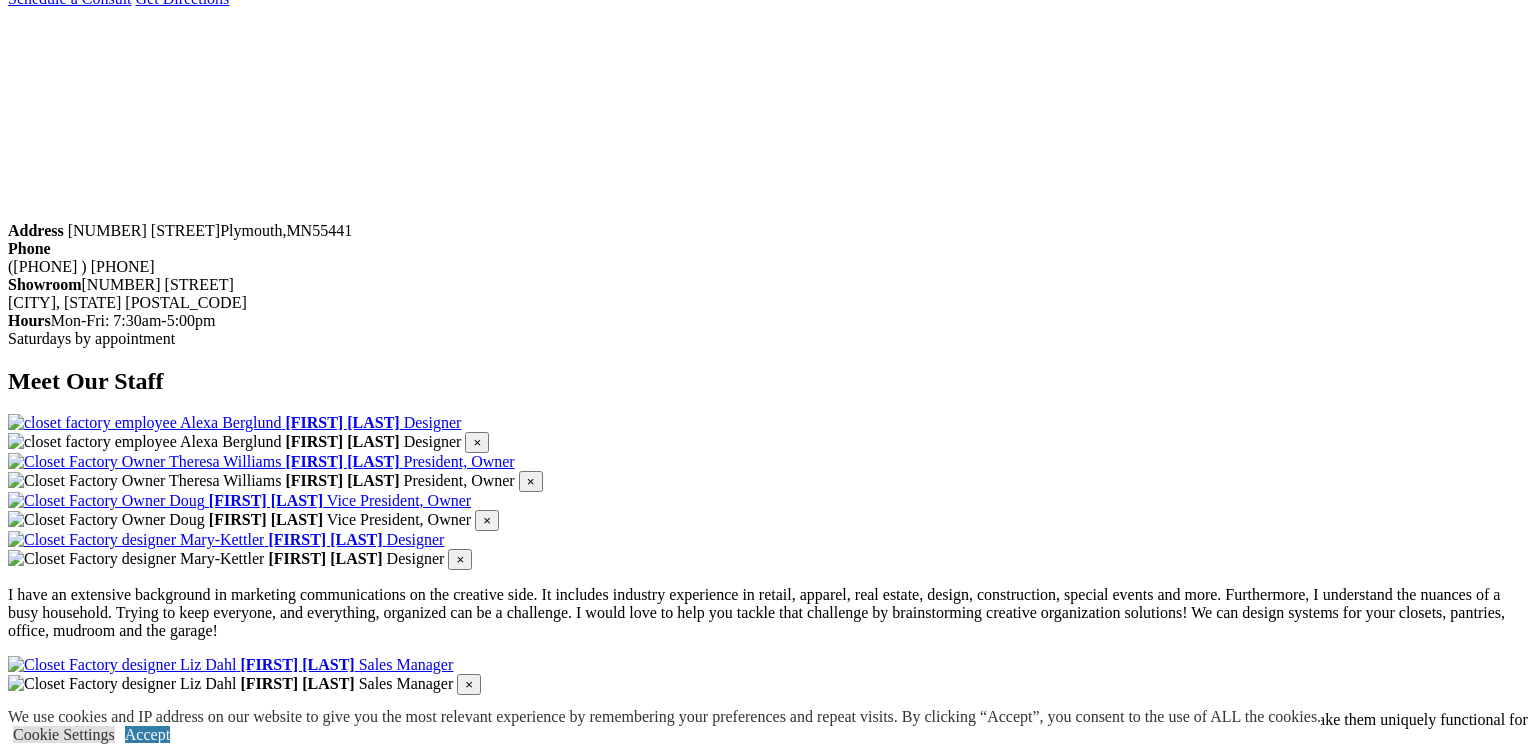 scroll, scrollTop: 2300, scrollLeft: 0, axis: vertical 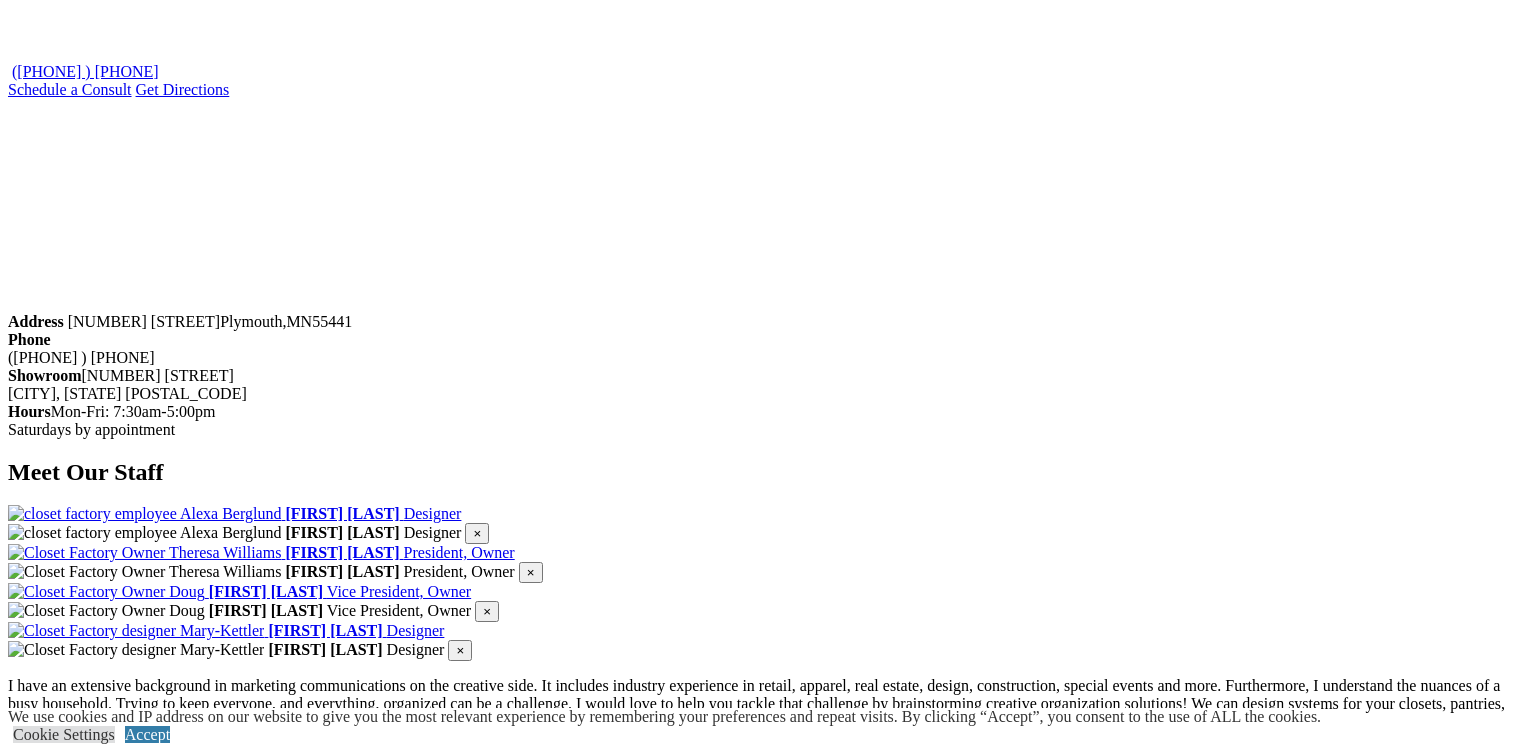 click on "Download Now" at bounding box center (59, 5902) 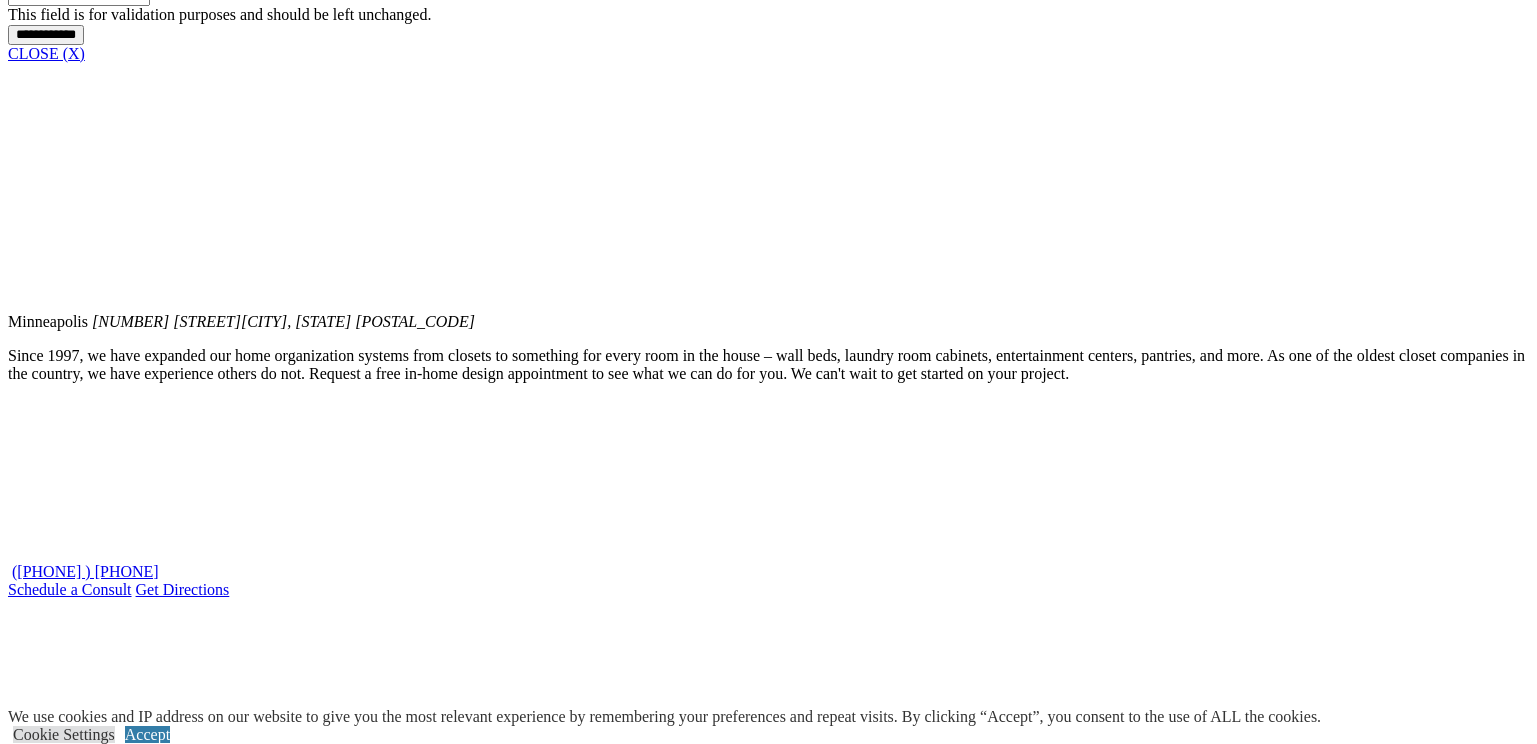 scroll, scrollTop: 2200, scrollLeft: 0, axis: vertical 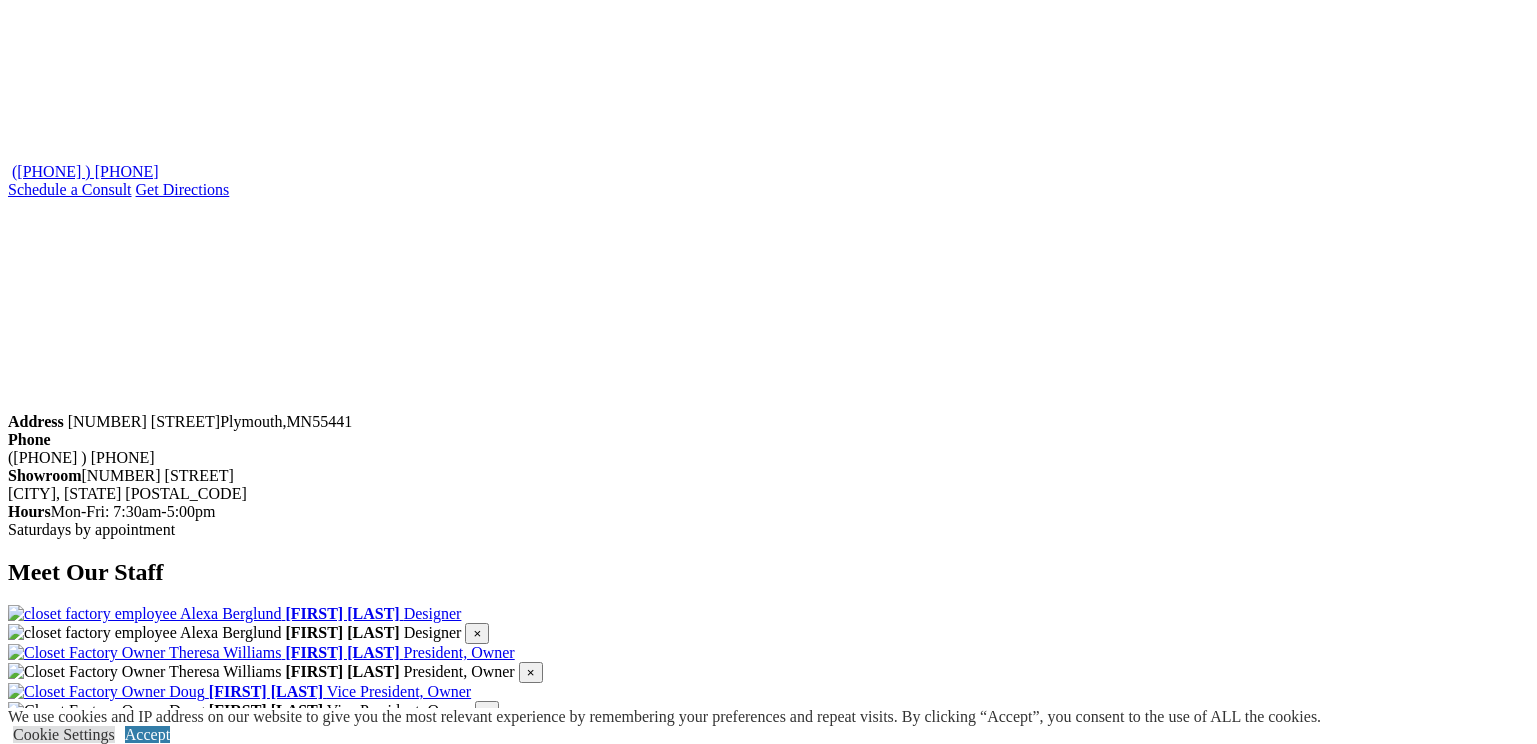 click on "Download Now" at bounding box center (59, 6002) 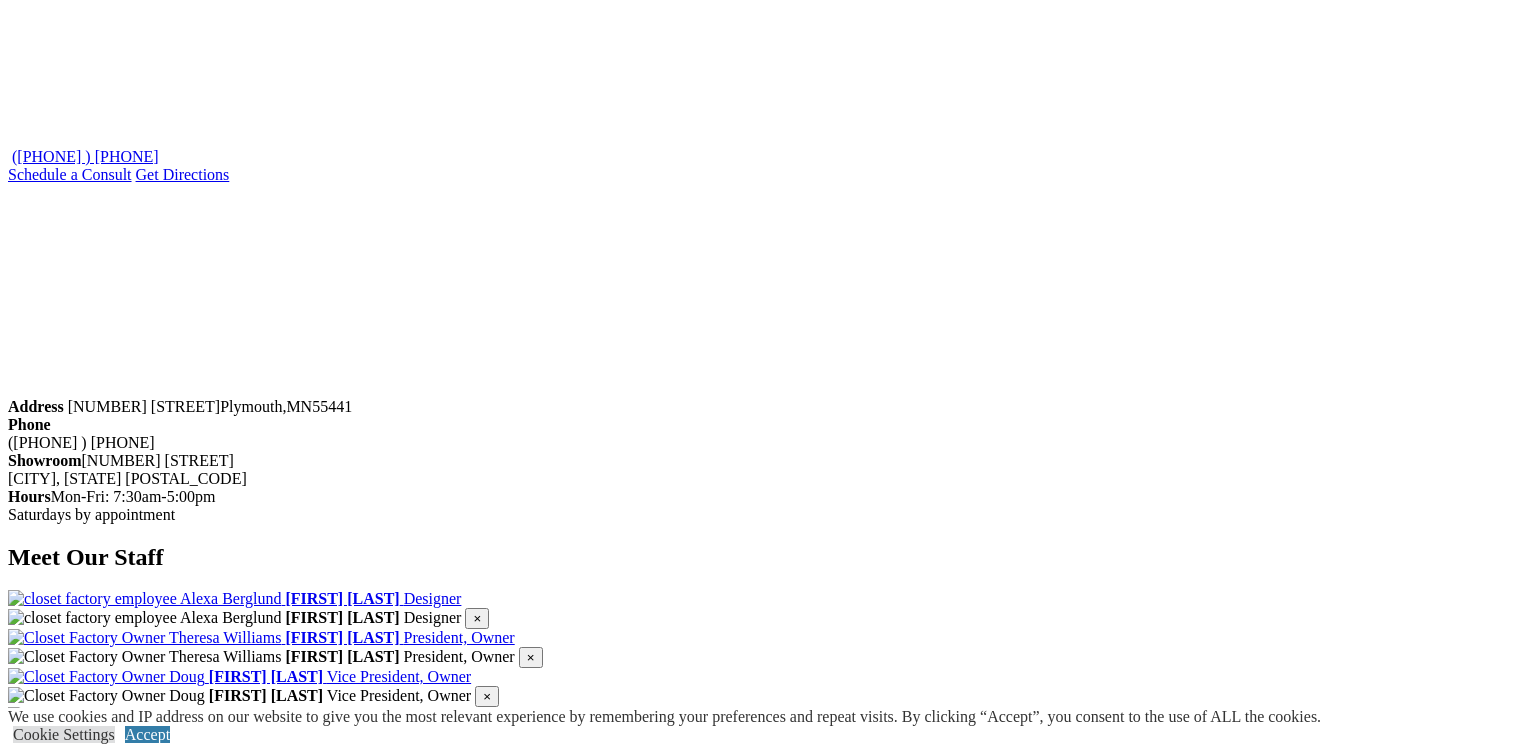 click on "This field is required." at bounding box center [753, 6581] 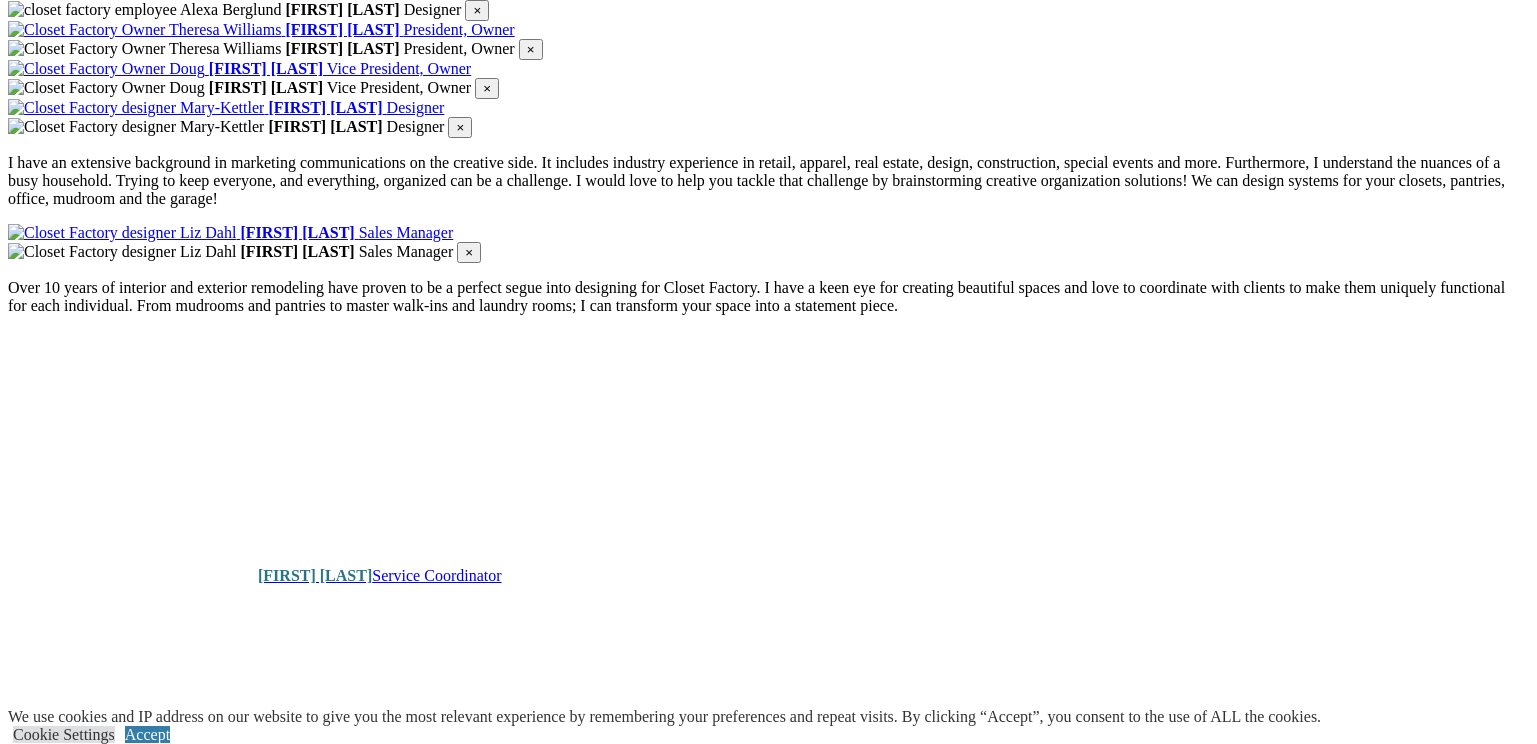 scroll, scrollTop: 2866, scrollLeft: 0, axis: vertical 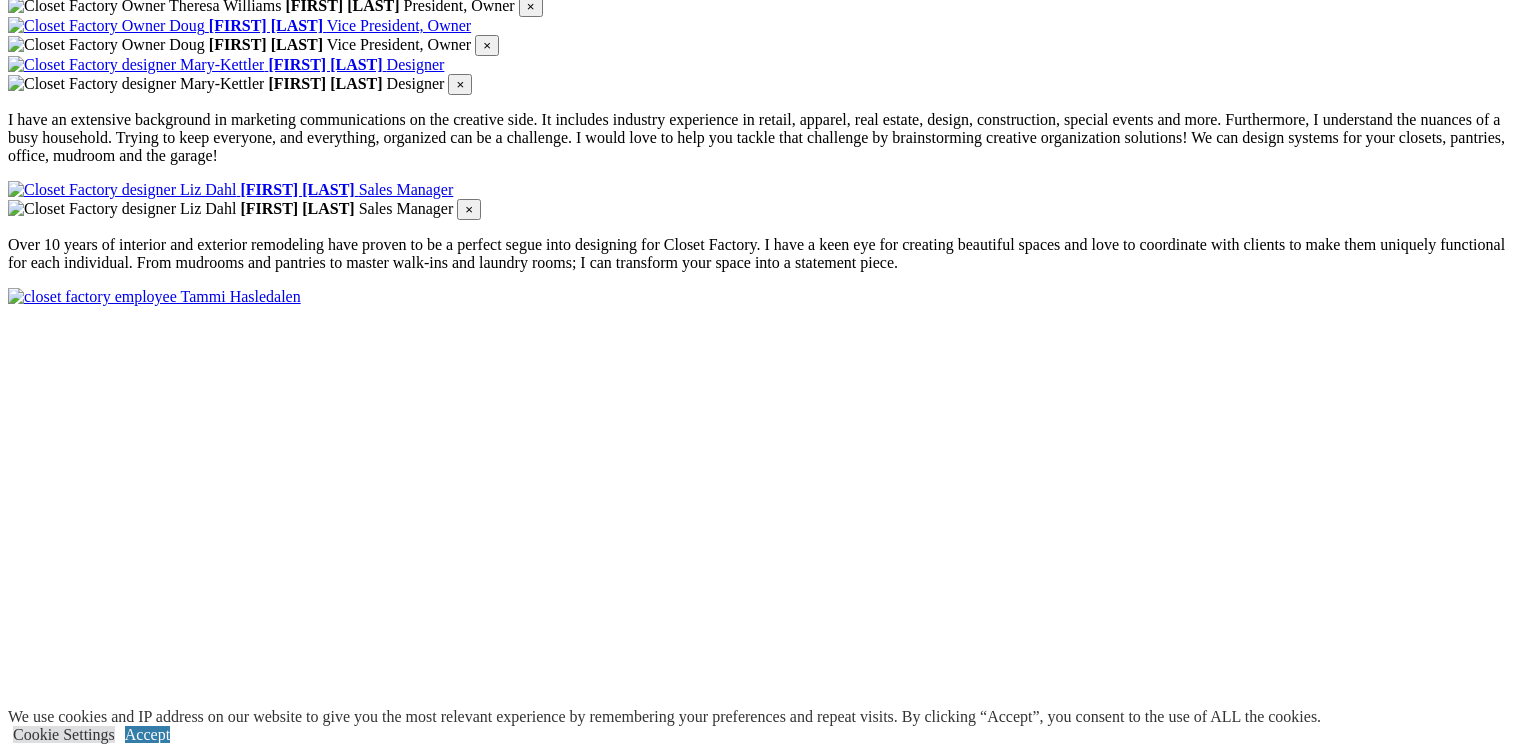 type on "*****" 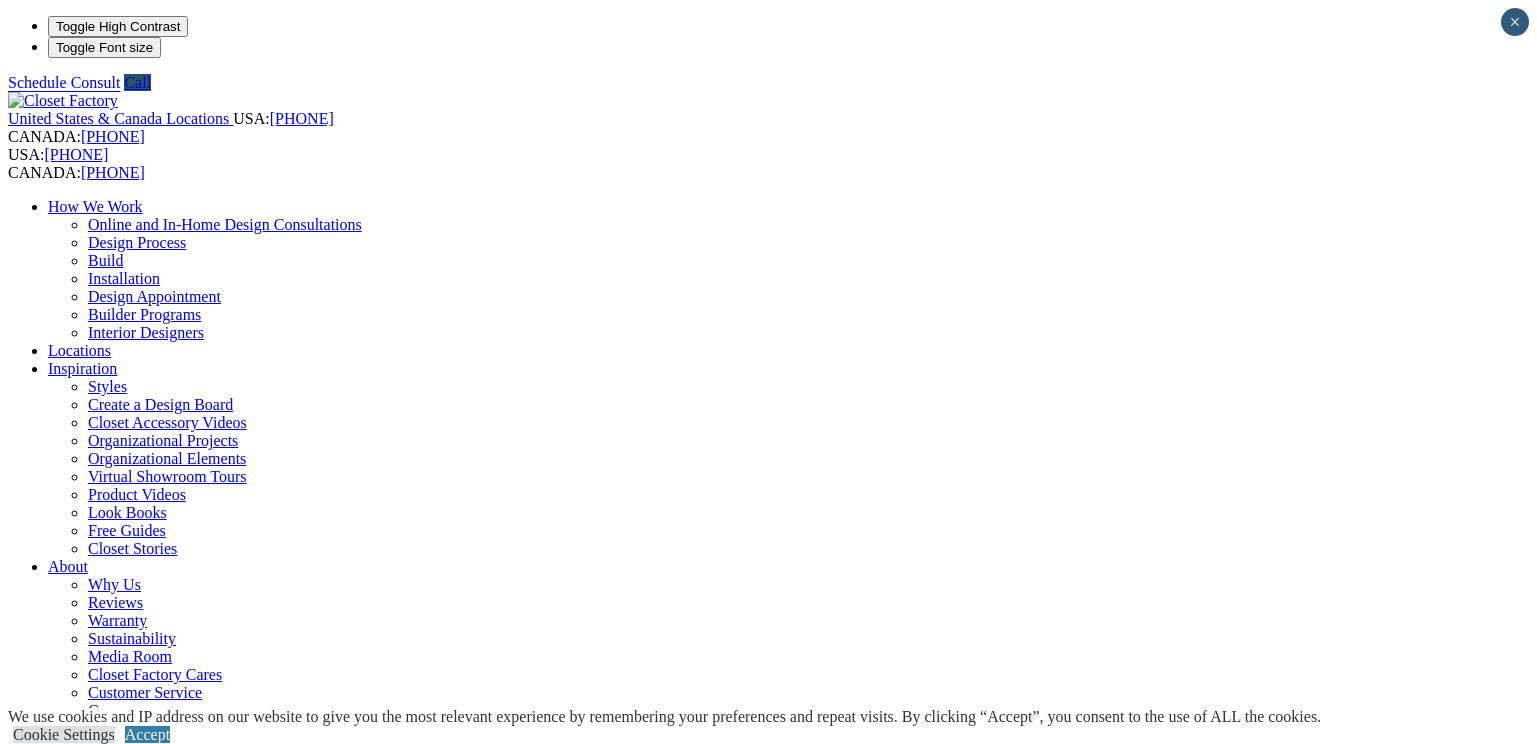 scroll, scrollTop: 0, scrollLeft: 0, axis: both 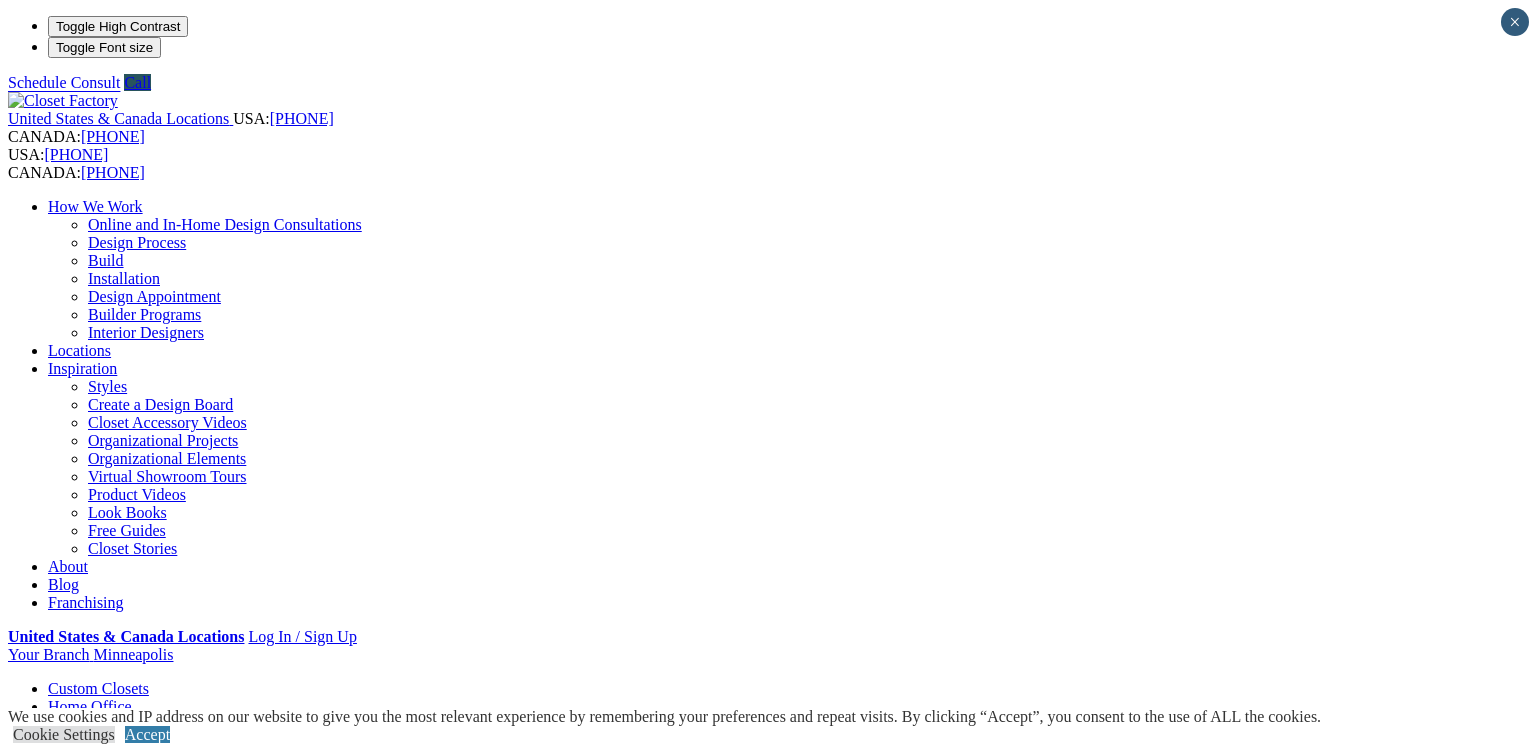 click on "Online and In-Home Design Consultations" at bounding box center (225, 224) 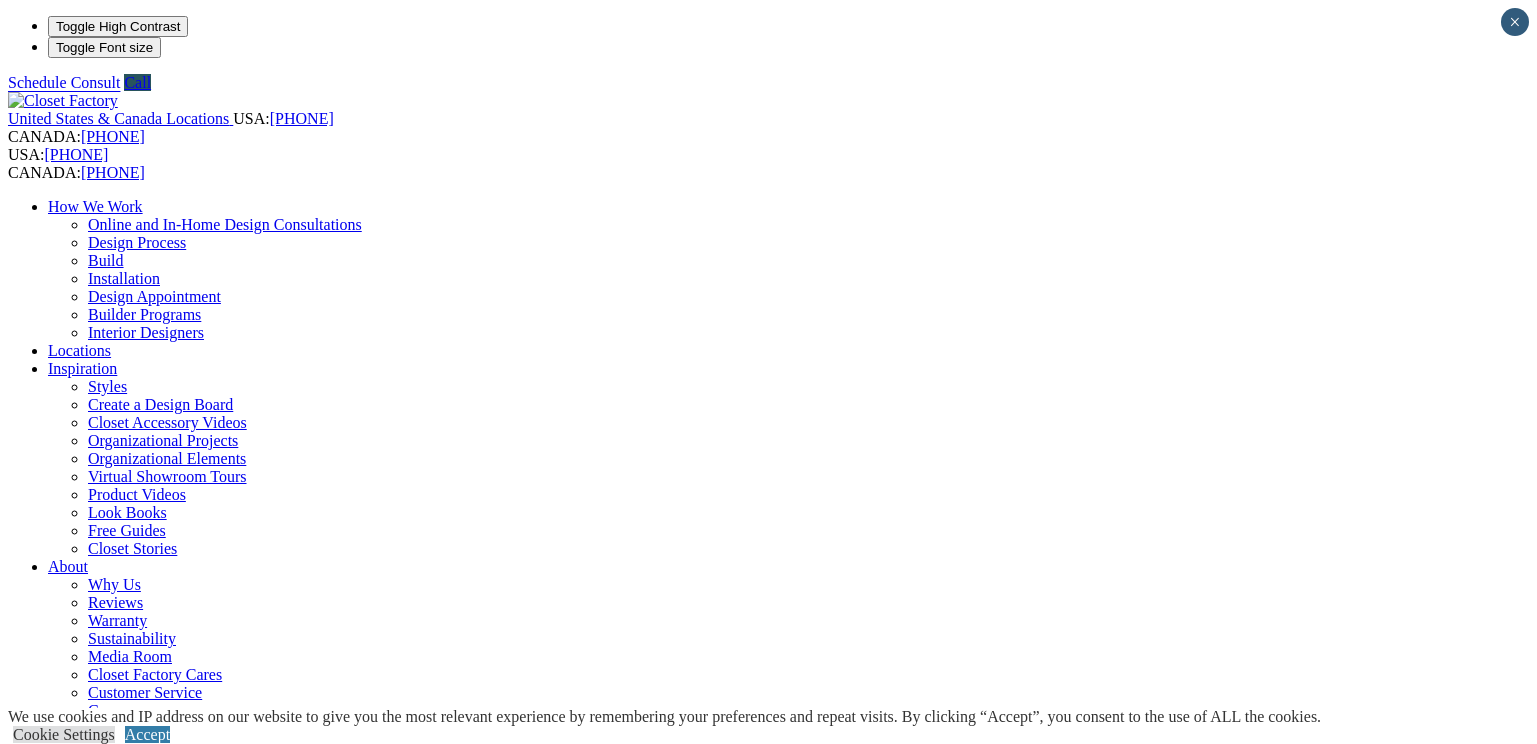 scroll, scrollTop: 0, scrollLeft: 0, axis: both 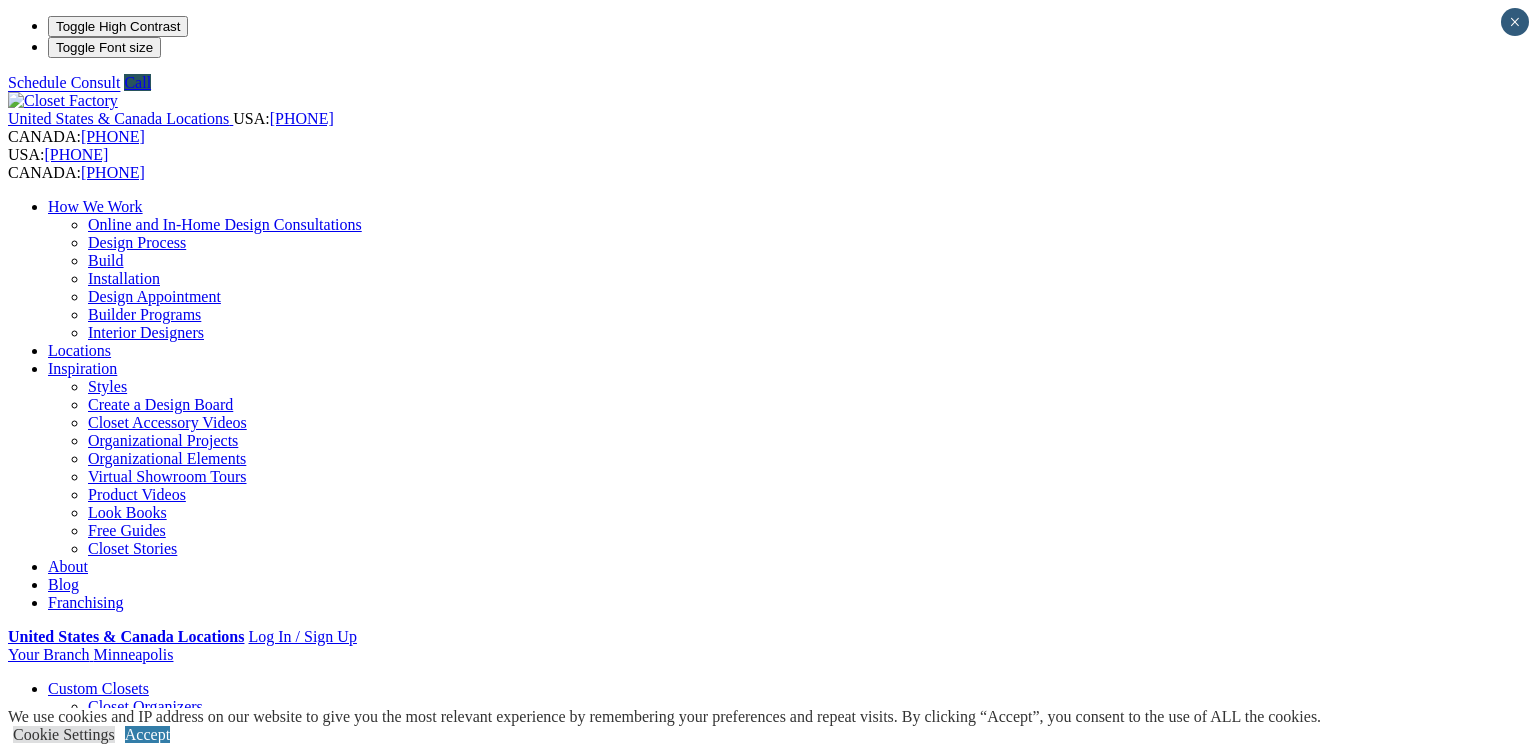 click on "Blog" at bounding box center (63, 584) 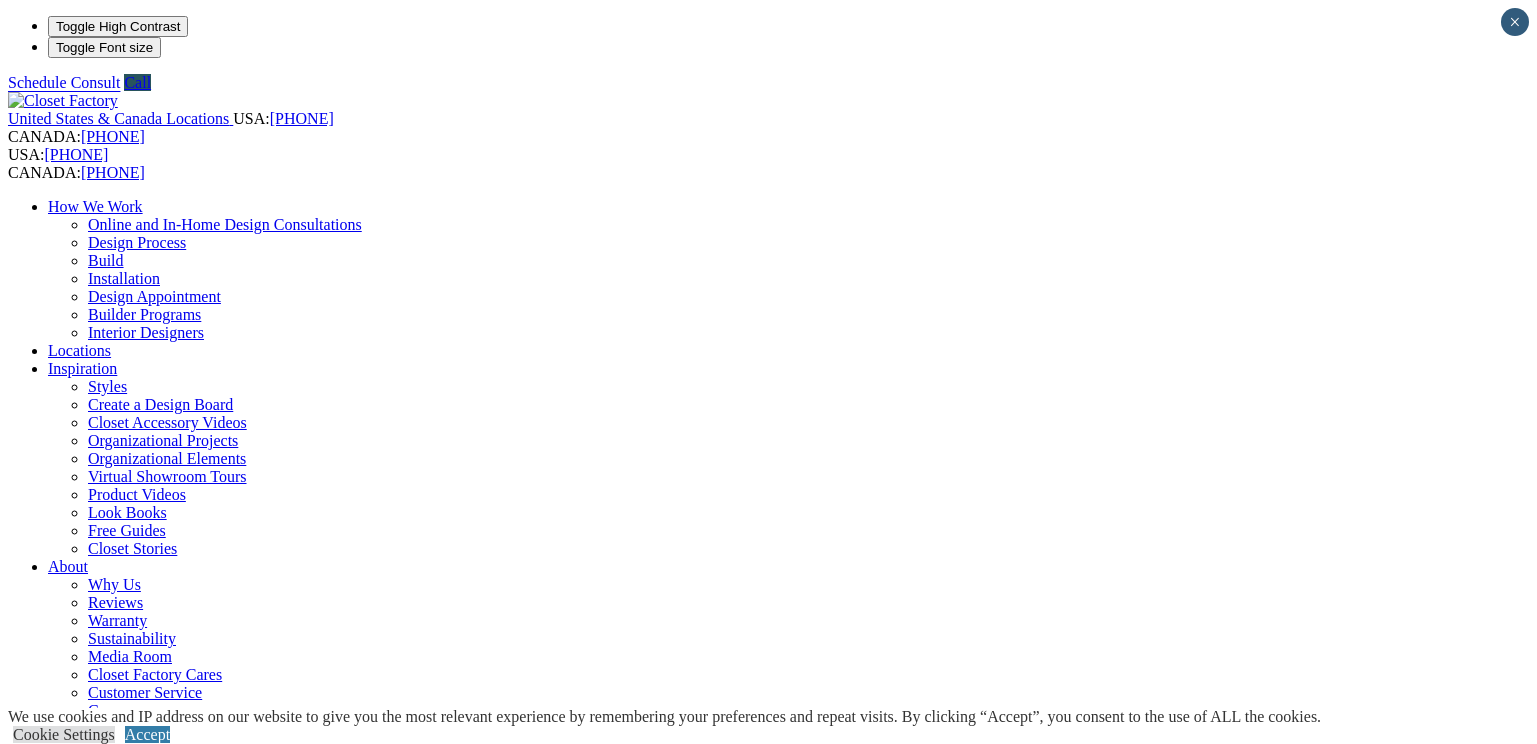 scroll, scrollTop: 0, scrollLeft: 0, axis: both 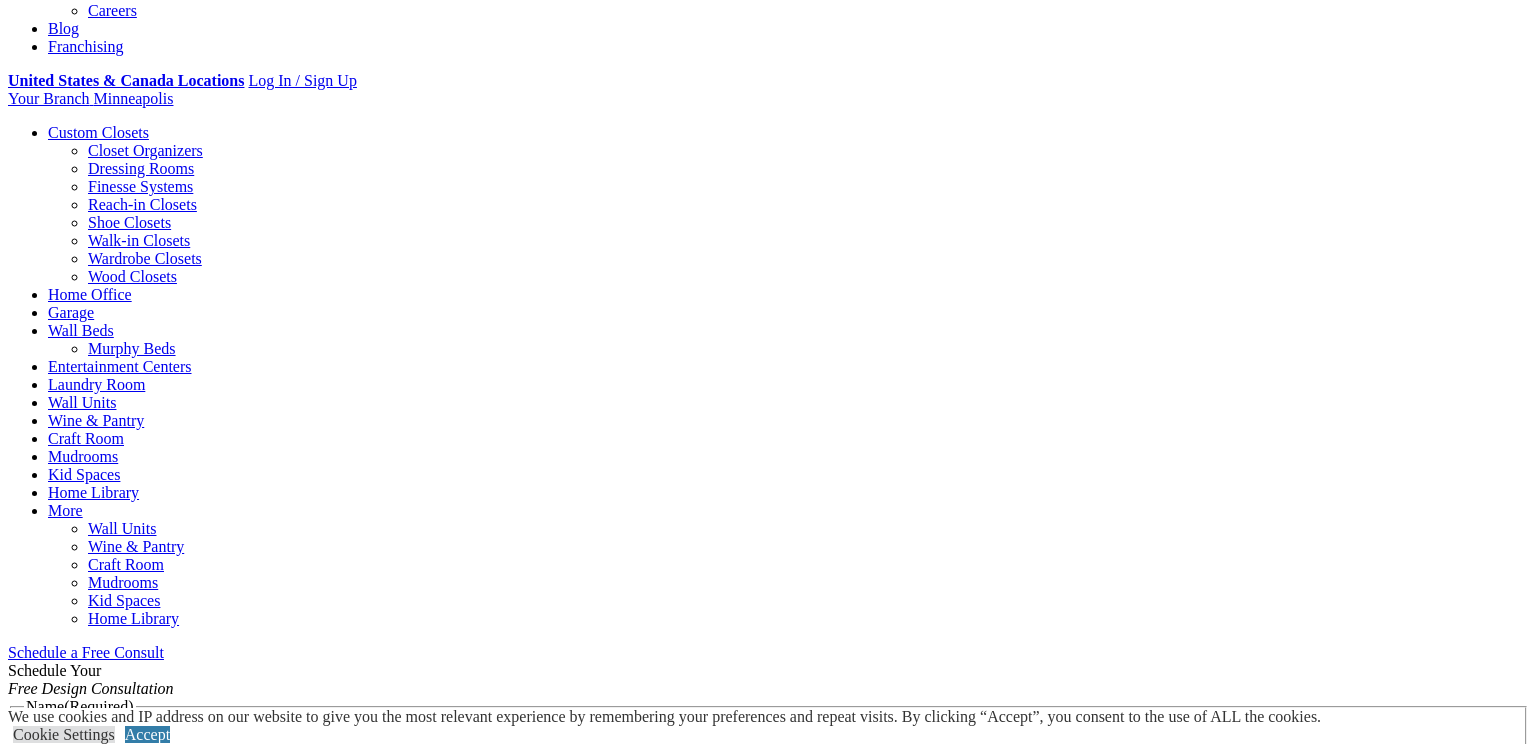 click at bounding box center (708, 1551) 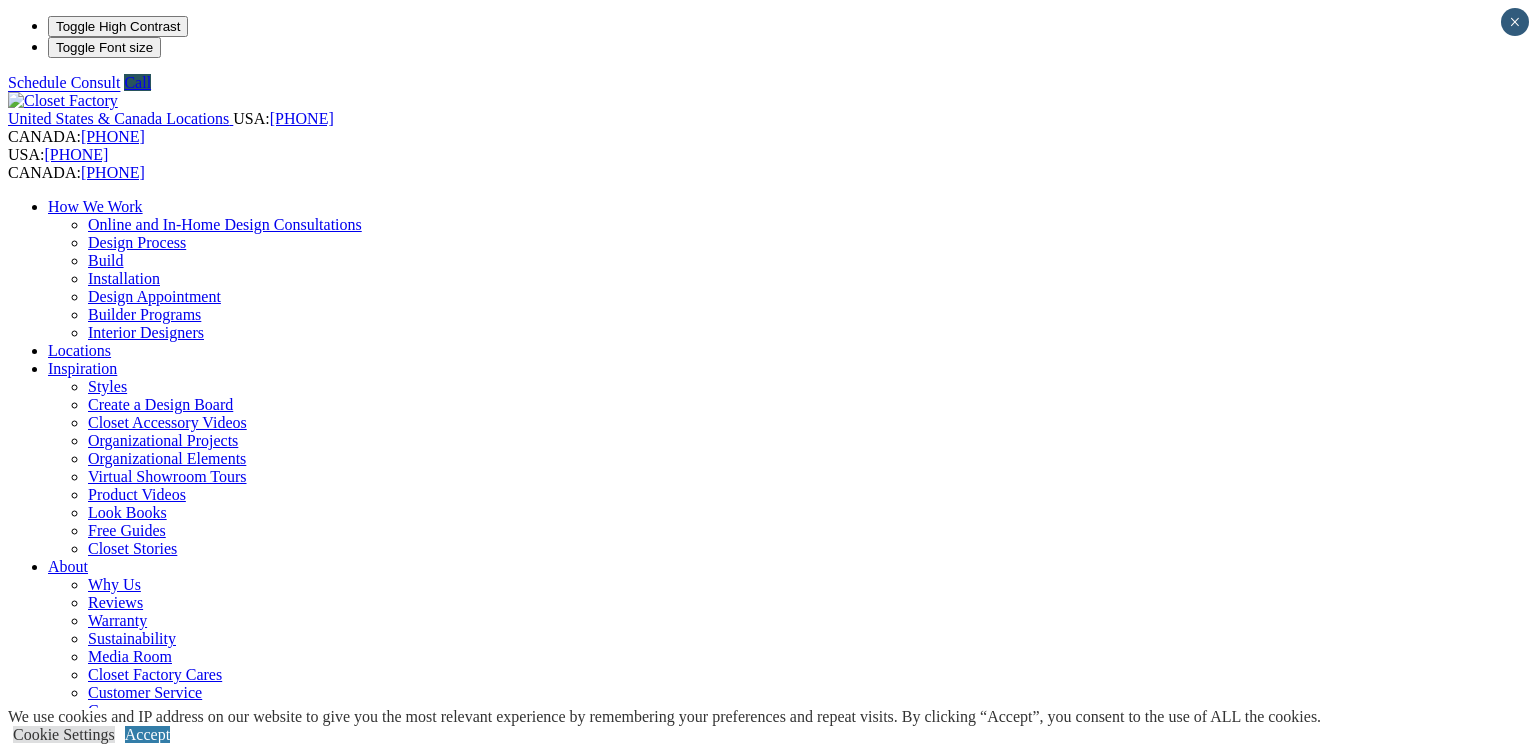 scroll, scrollTop: 0, scrollLeft: 0, axis: both 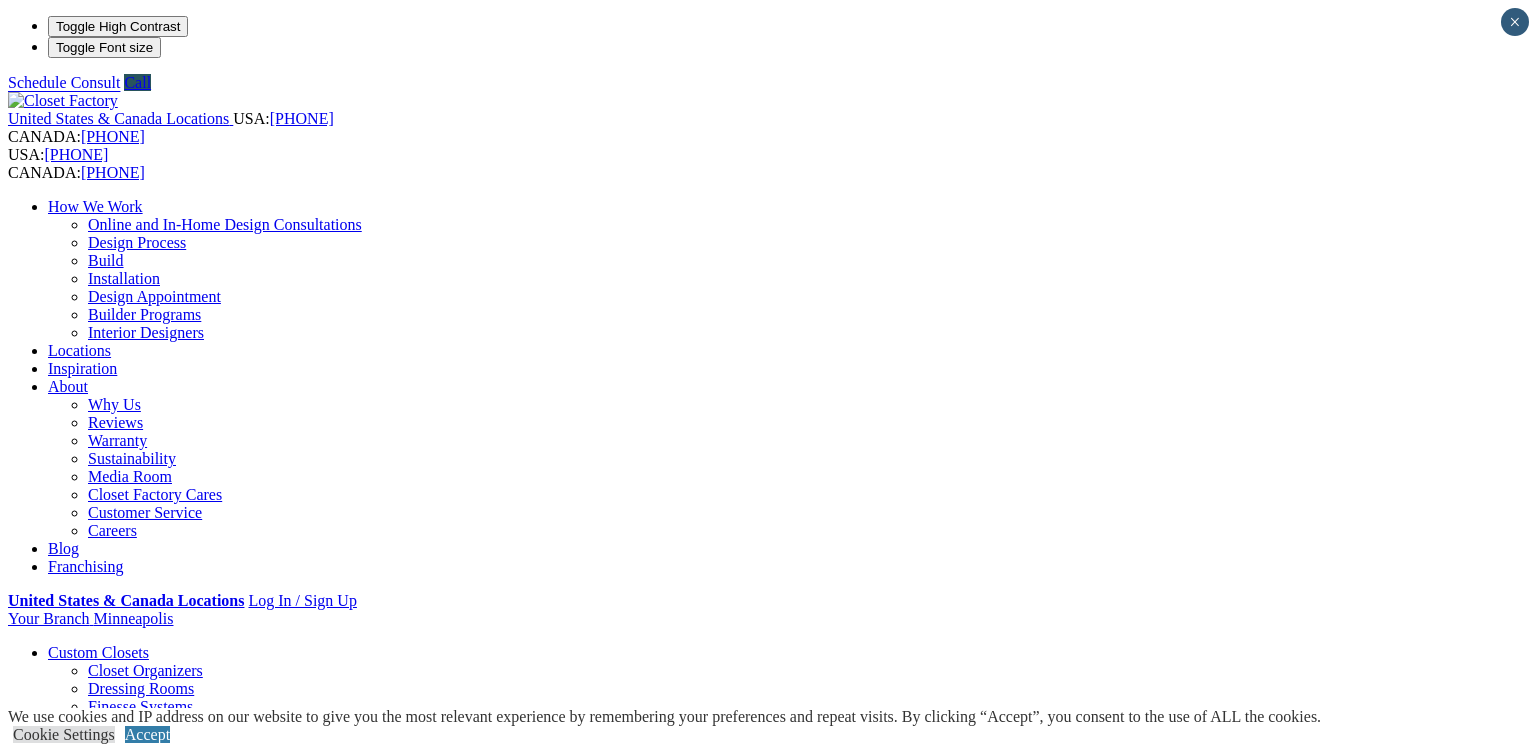 click on "Franchising" at bounding box center (86, 566) 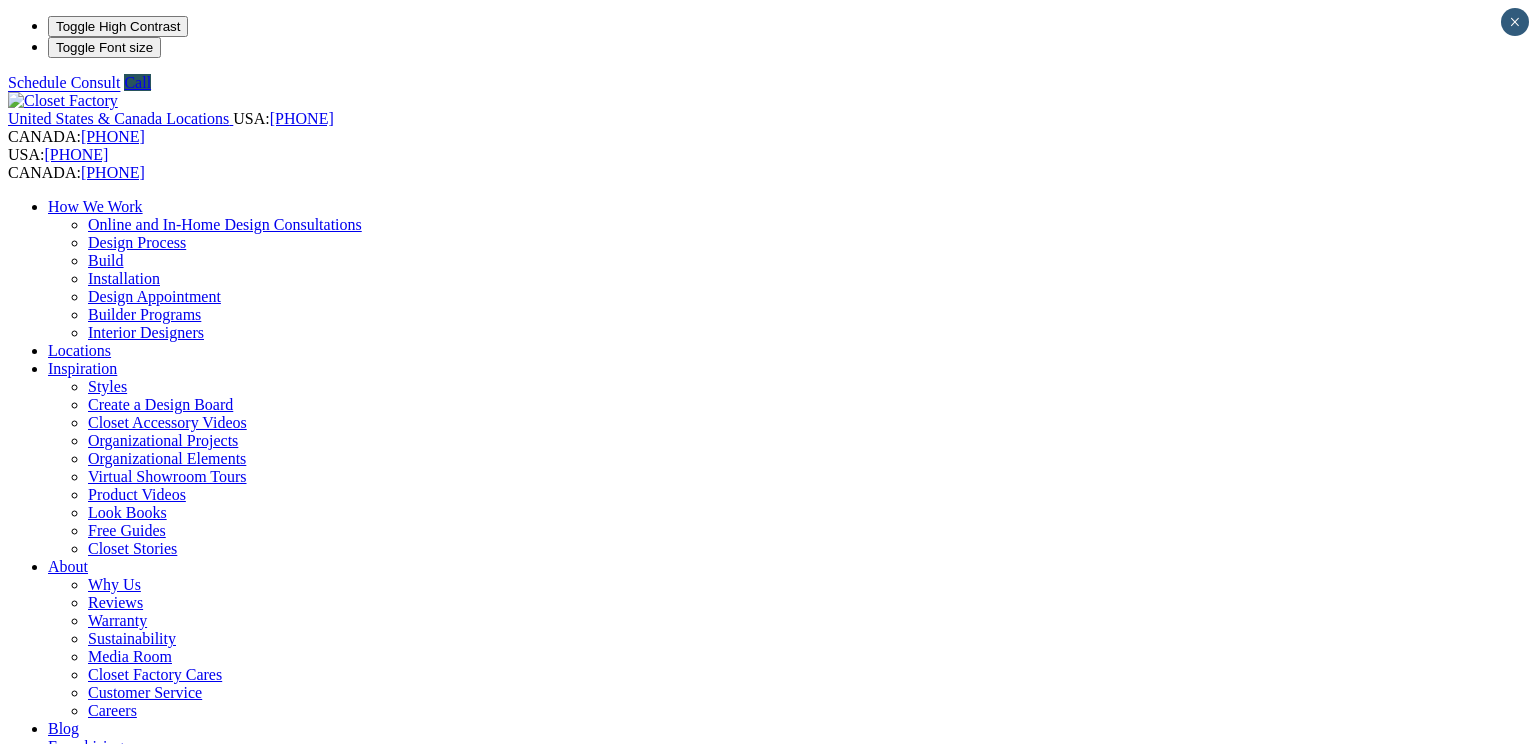 scroll, scrollTop: 0, scrollLeft: 0, axis: both 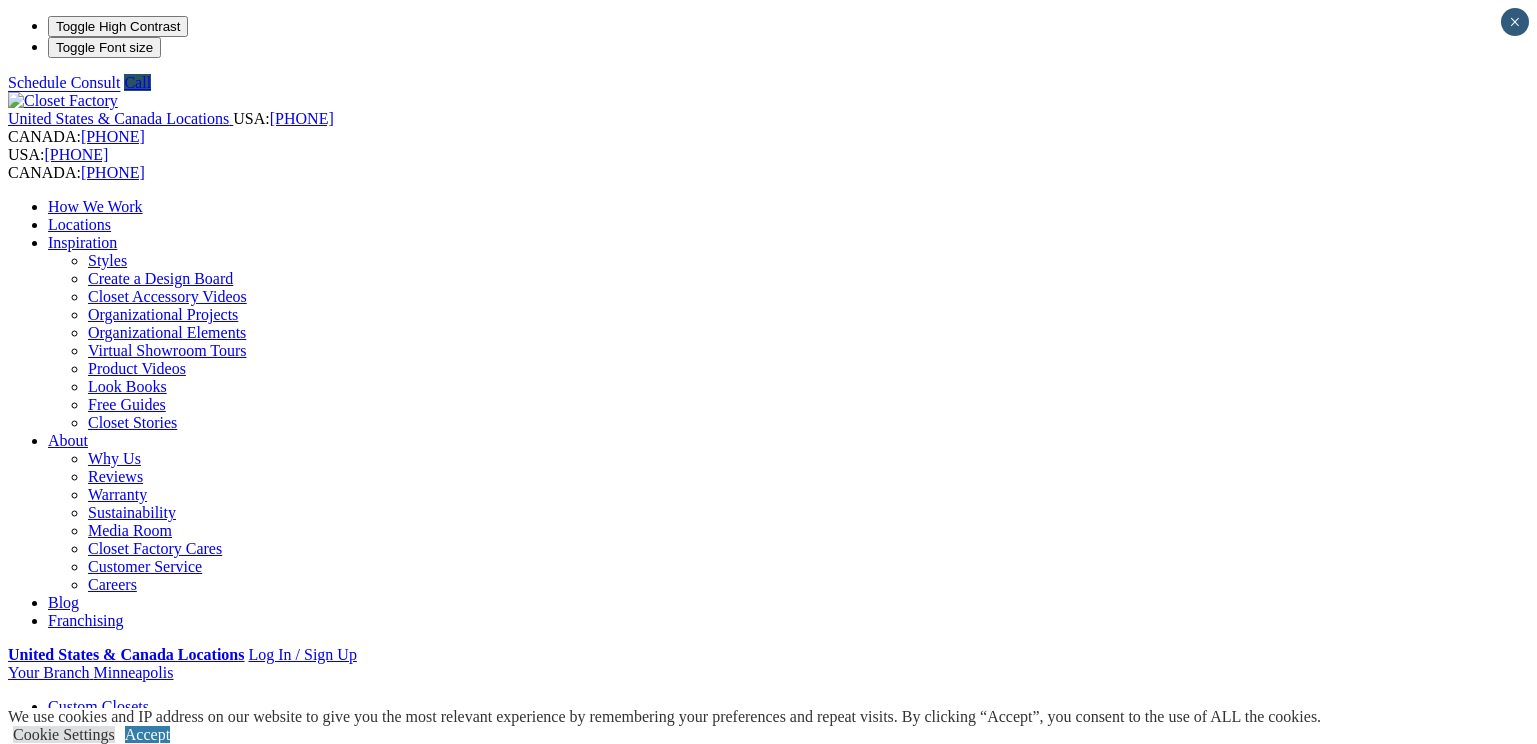 click on "Locations" at bounding box center [79, 224] 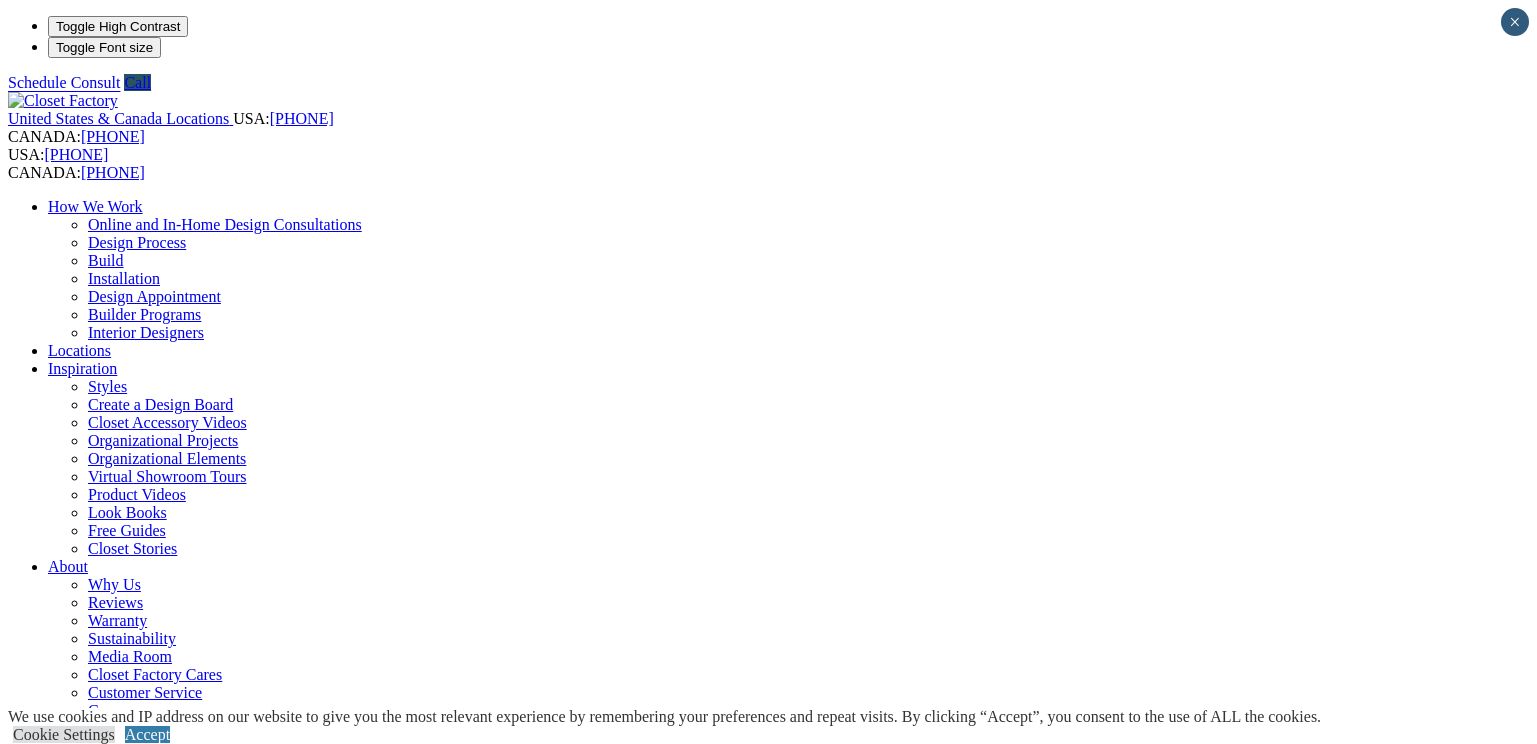 scroll, scrollTop: 0, scrollLeft: 0, axis: both 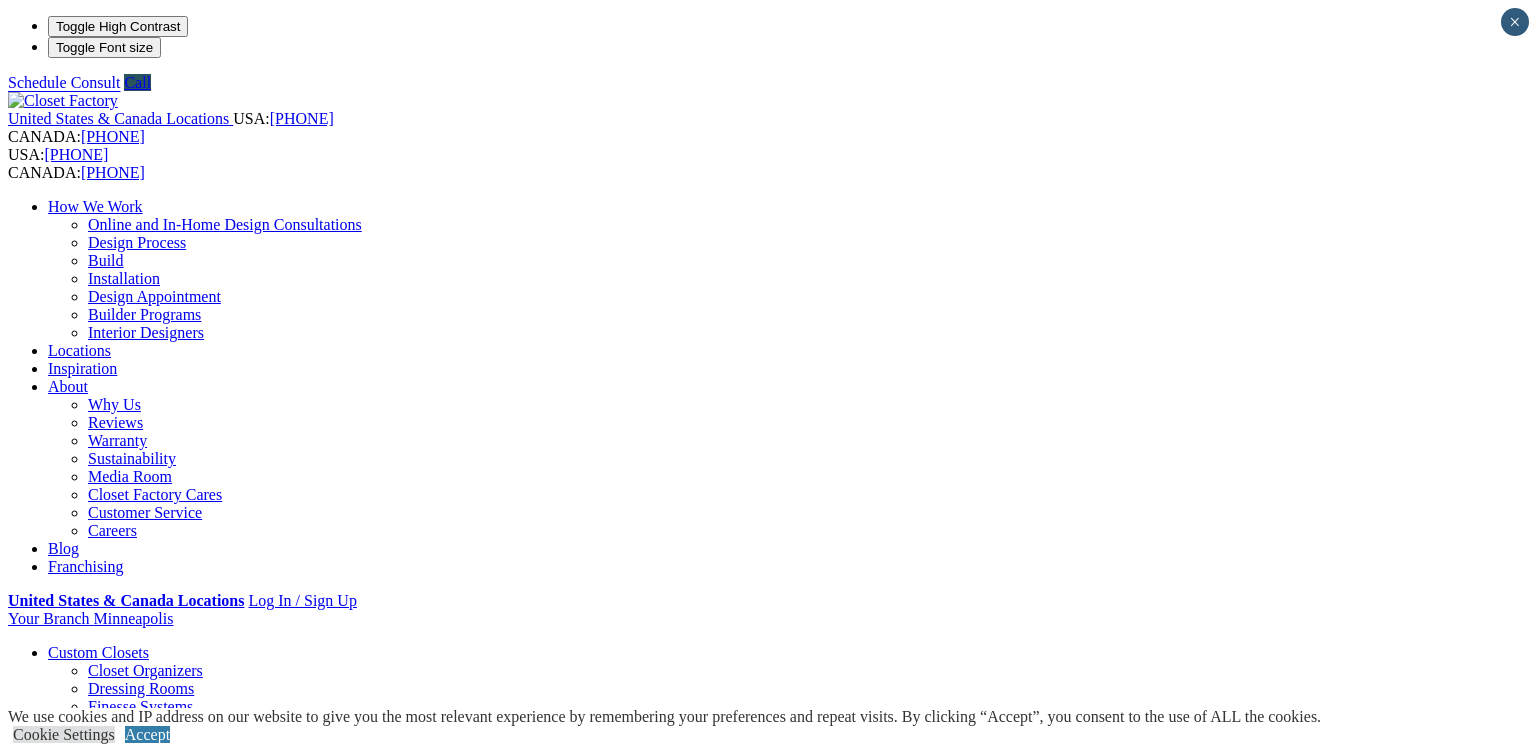 click on "Closet Factory Cares" at bounding box center [155, 494] 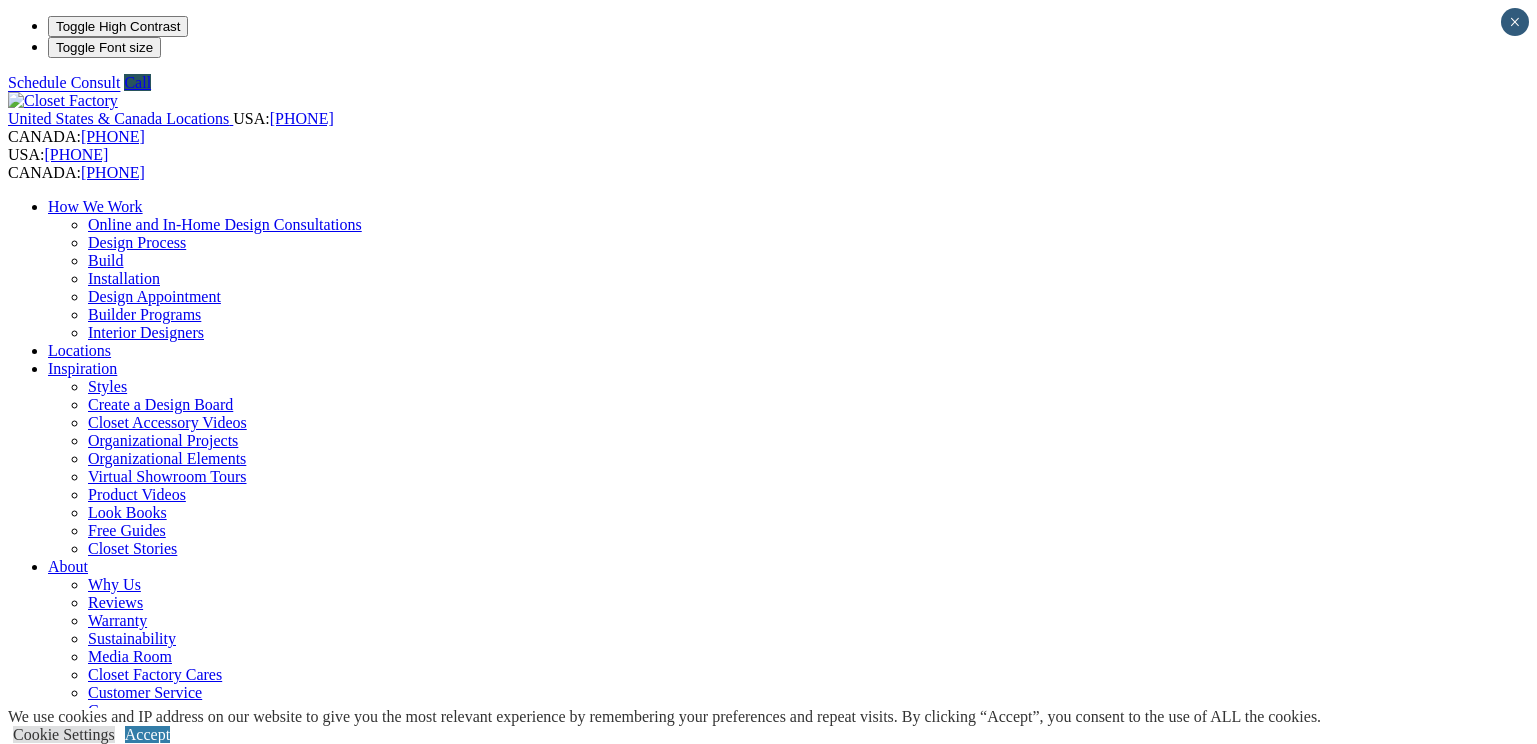 scroll, scrollTop: 0, scrollLeft: 0, axis: both 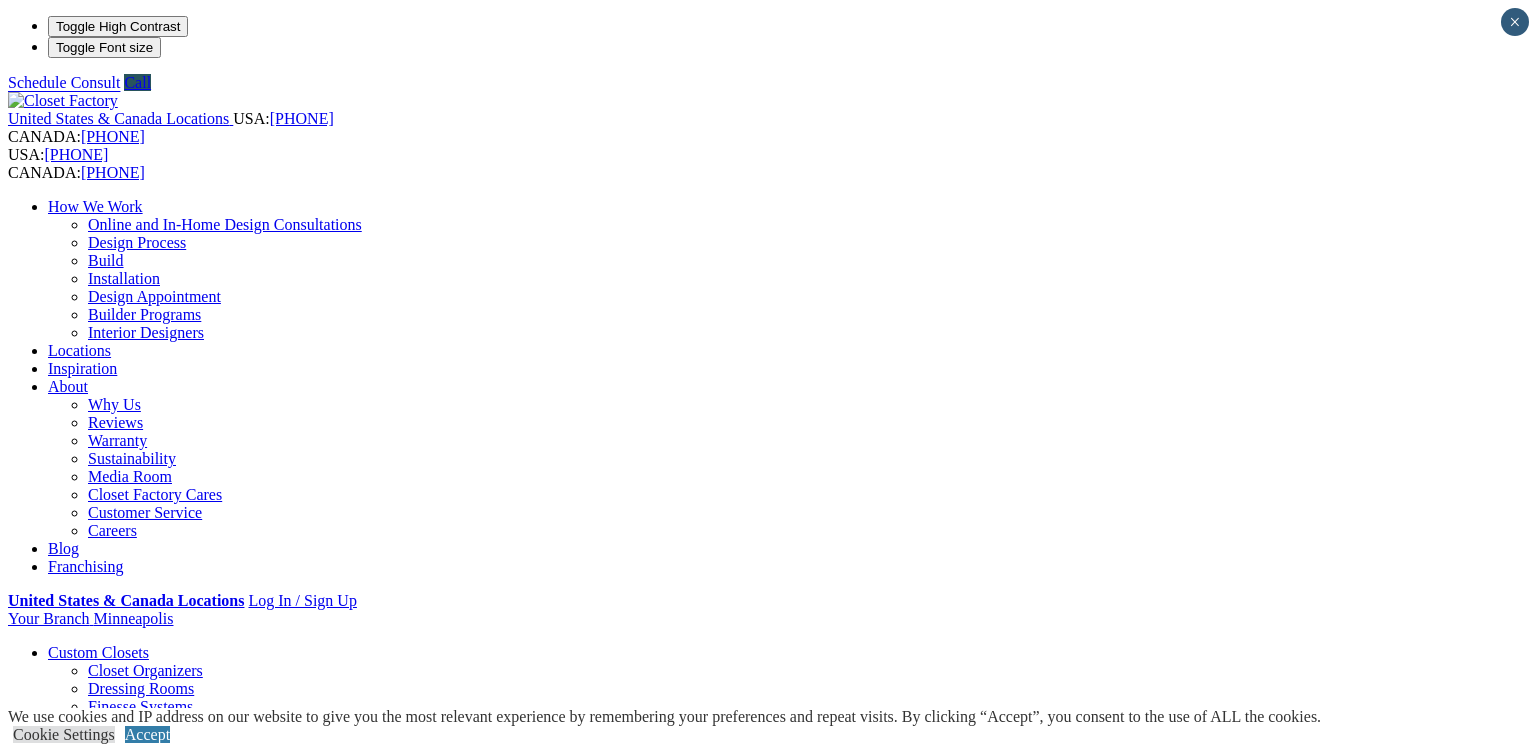 click on "Customer Service" at bounding box center (145, 512) 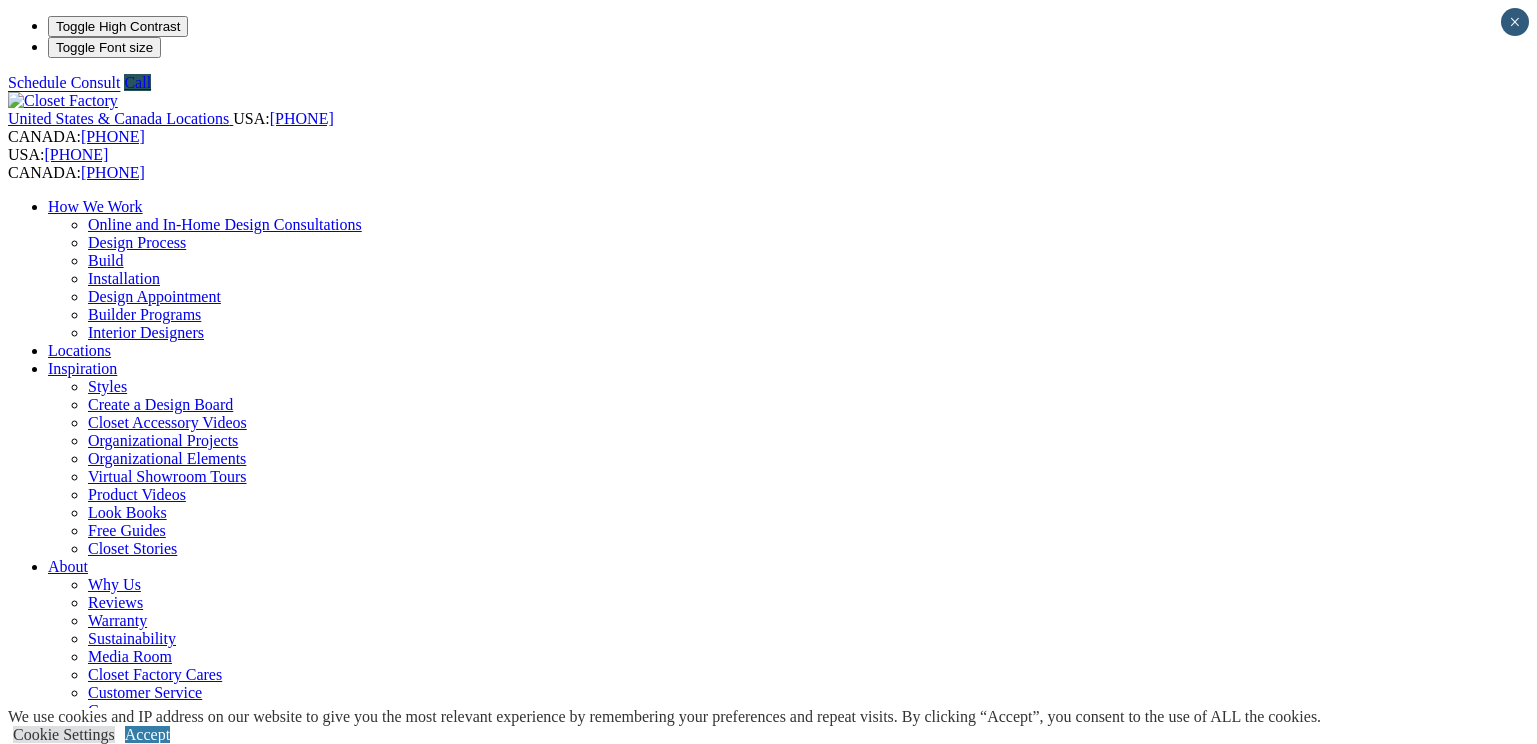 scroll, scrollTop: 0, scrollLeft: 0, axis: both 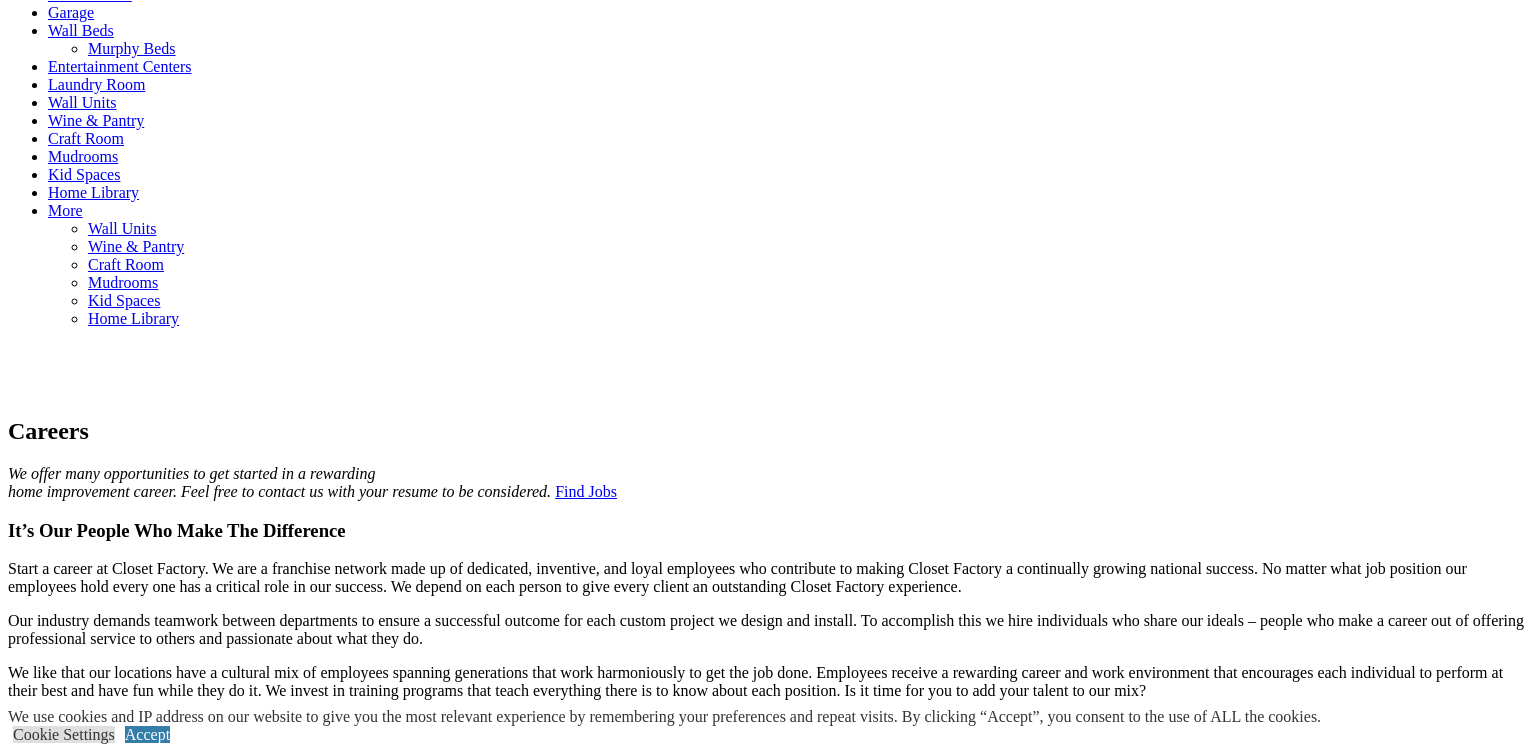 click on "More" at bounding box center (25, 888) 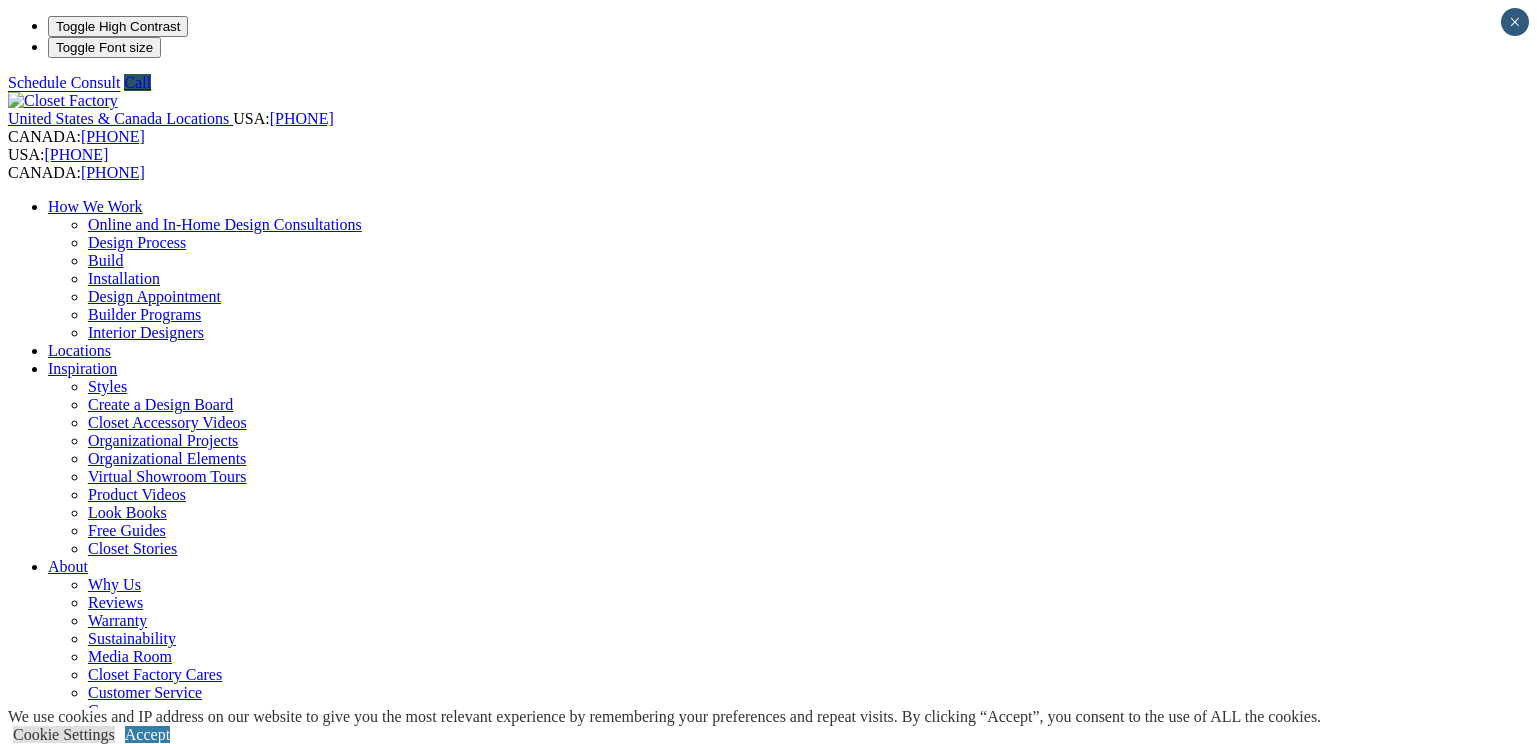 scroll, scrollTop: 0, scrollLeft: 0, axis: both 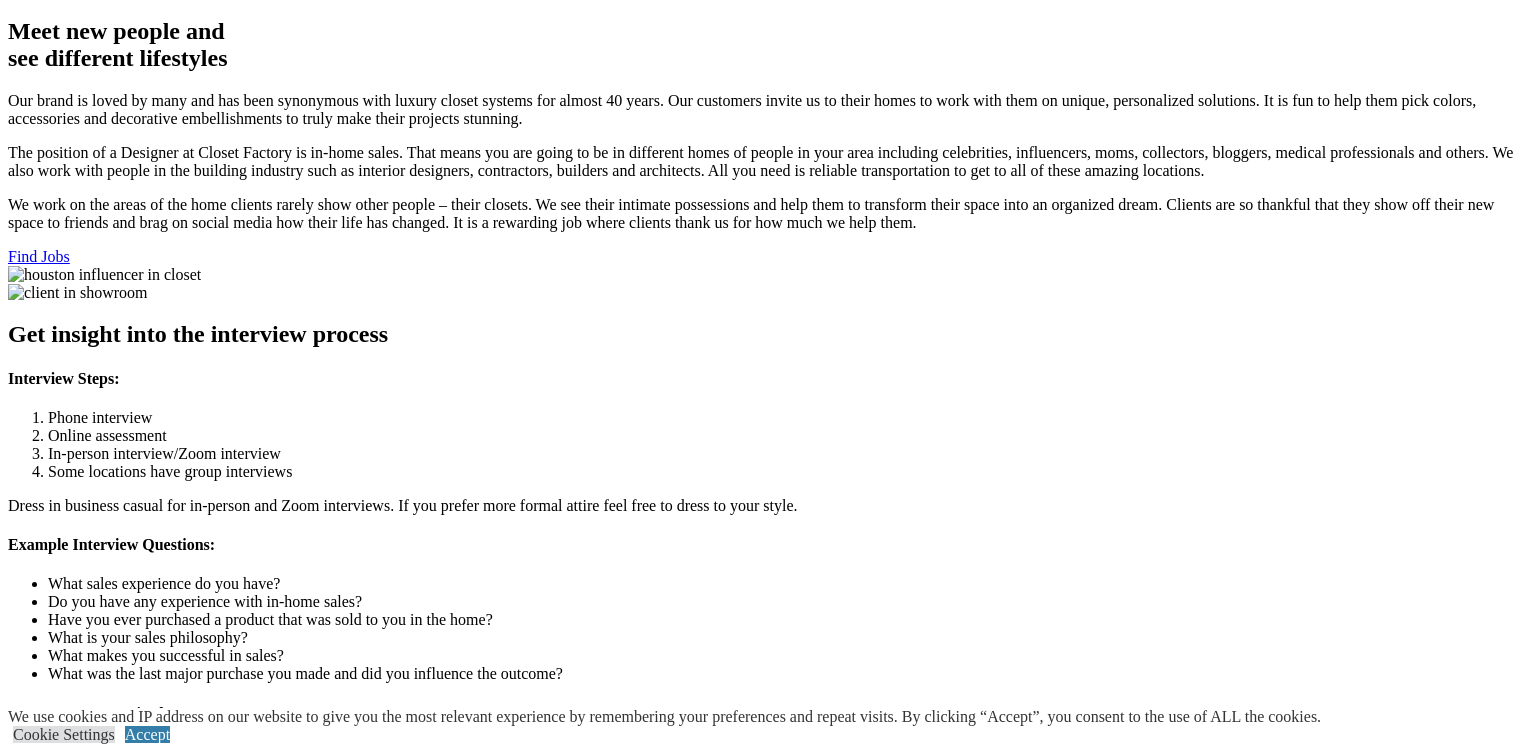 click on "Home Office" at bounding box center (90, -1150) 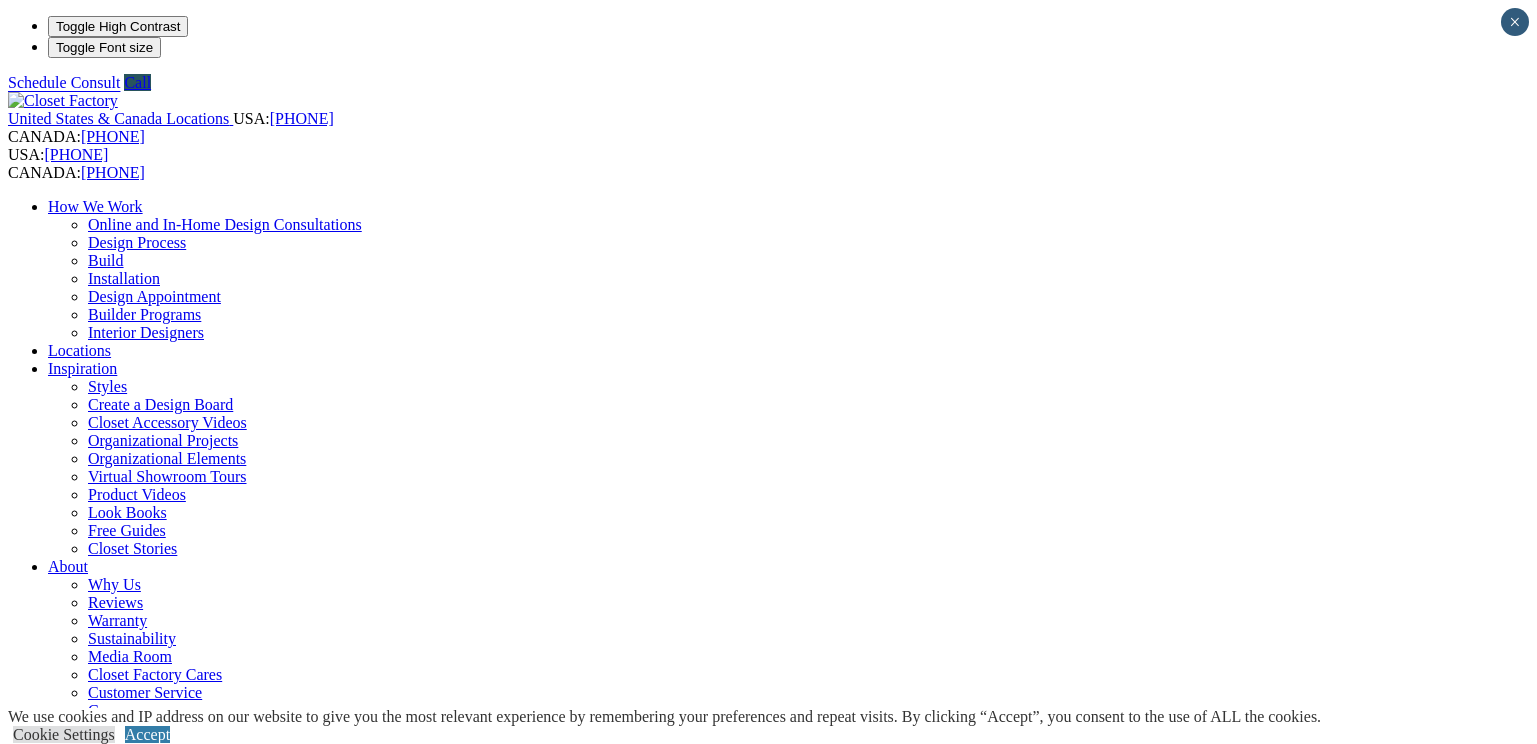 scroll, scrollTop: 0, scrollLeft: 0, axis: both 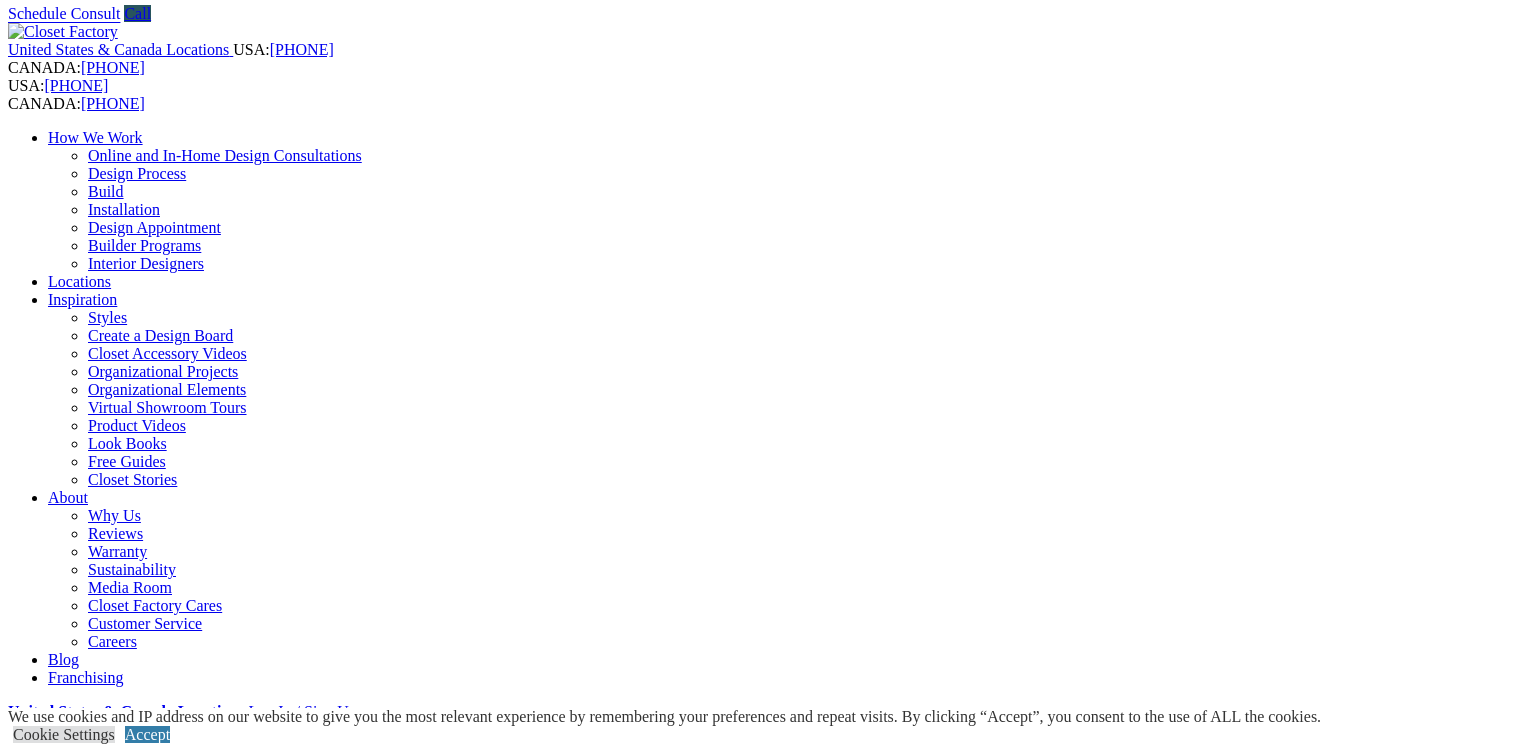 click on "**********" at bounding box center [768, 19235] 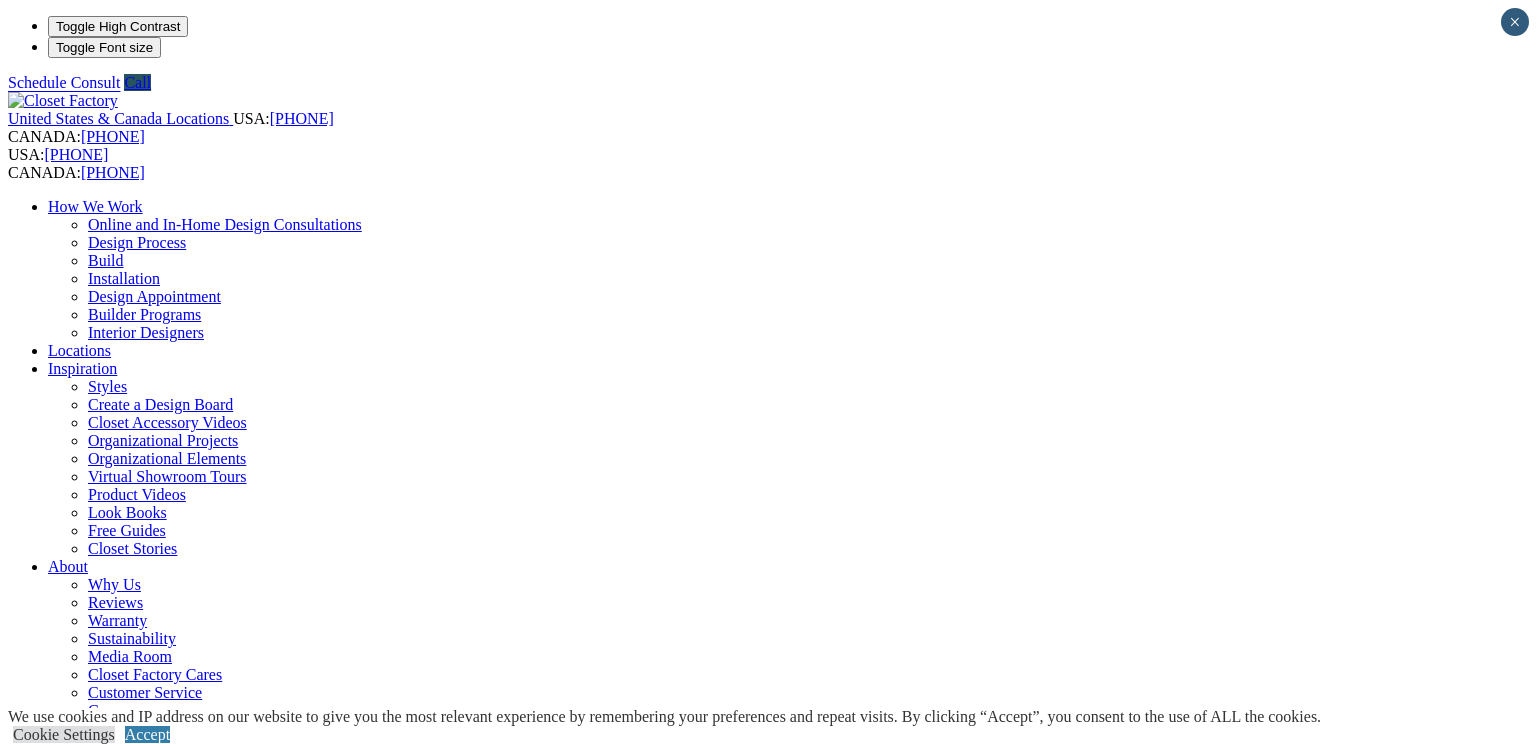 scroll, scrollTop: 0, scrollLeft: 0, axis: both 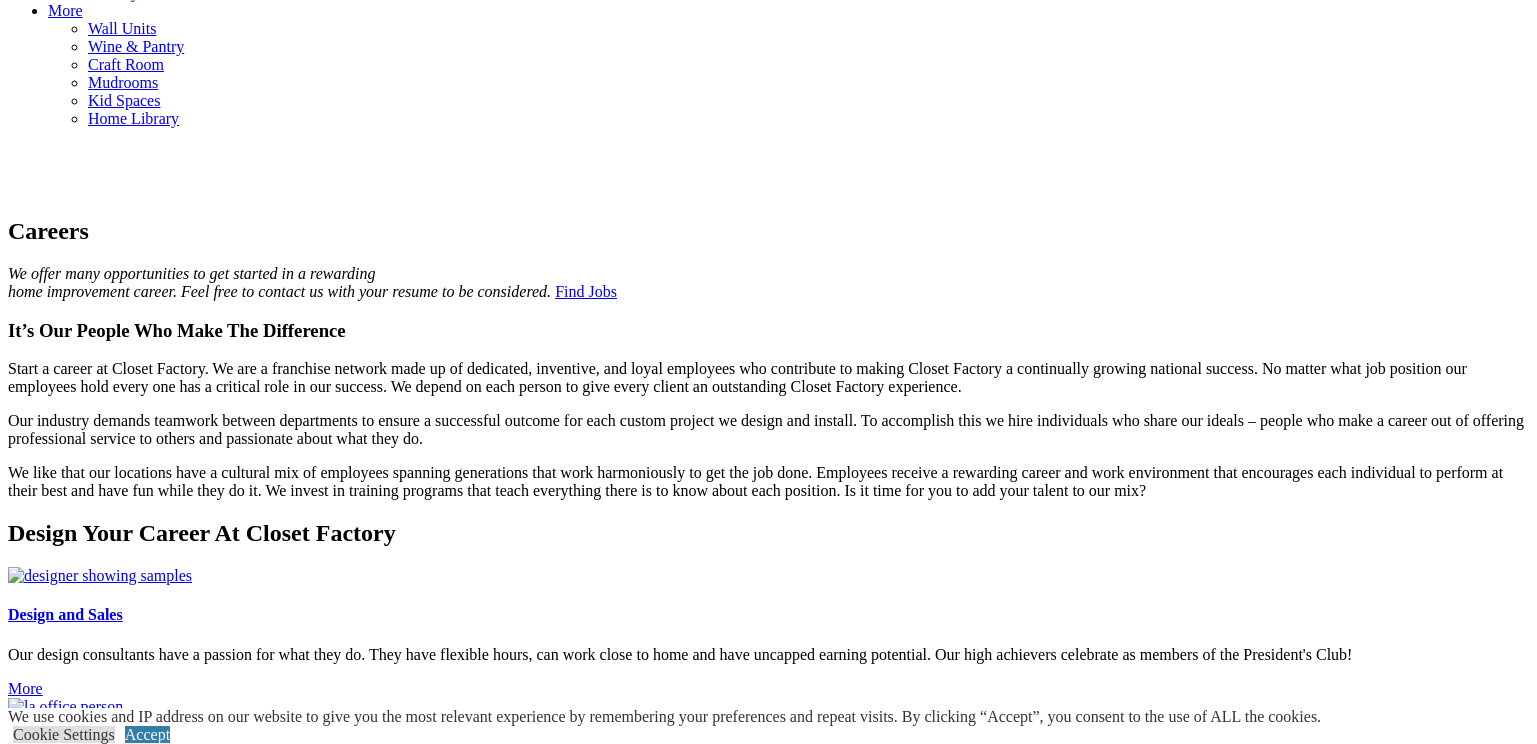 click on "More" at bounding box center (25, 688) 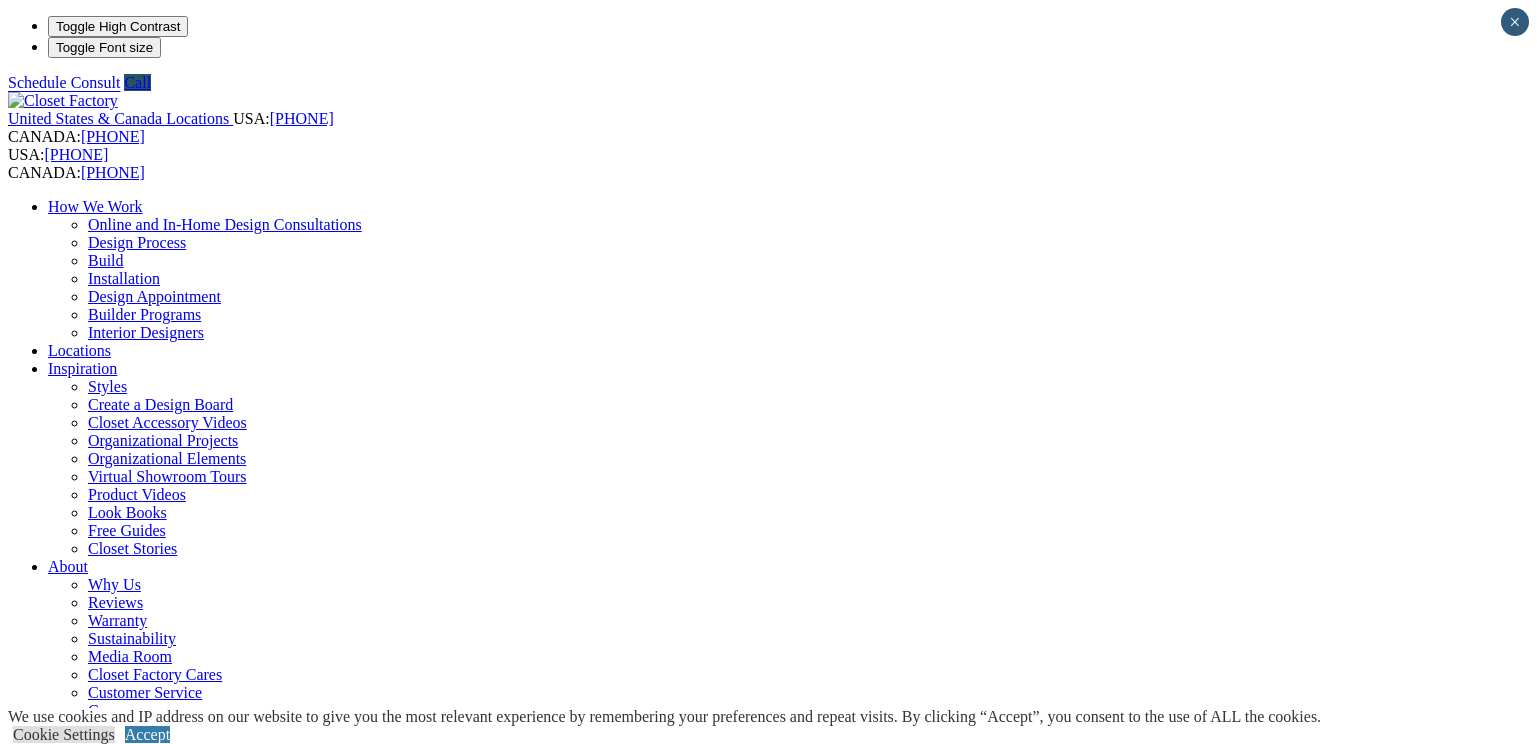scroll, scrollTop: 0, scrollLeft: 0, axis: both 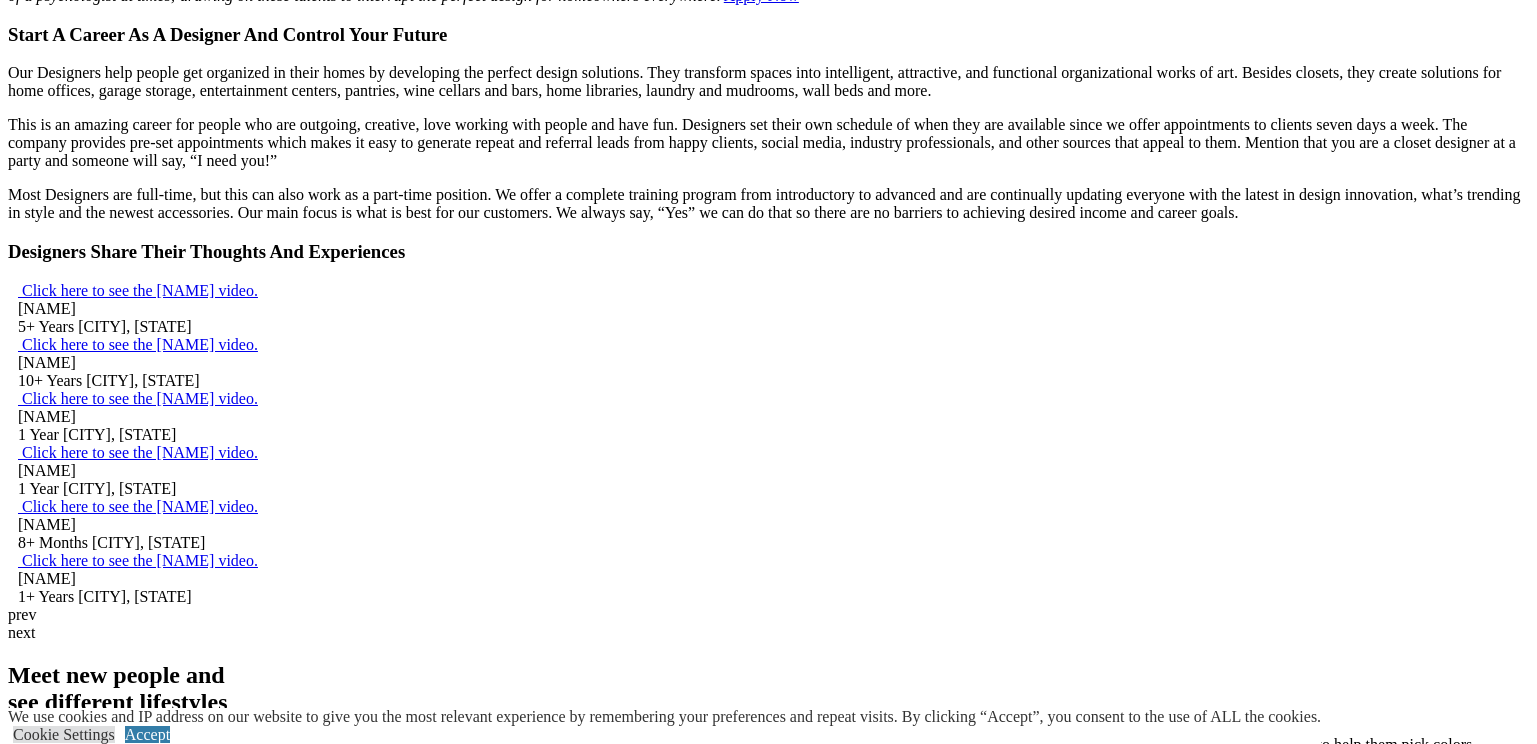 click on "Find Jobs" at bounding box center (39, 900) 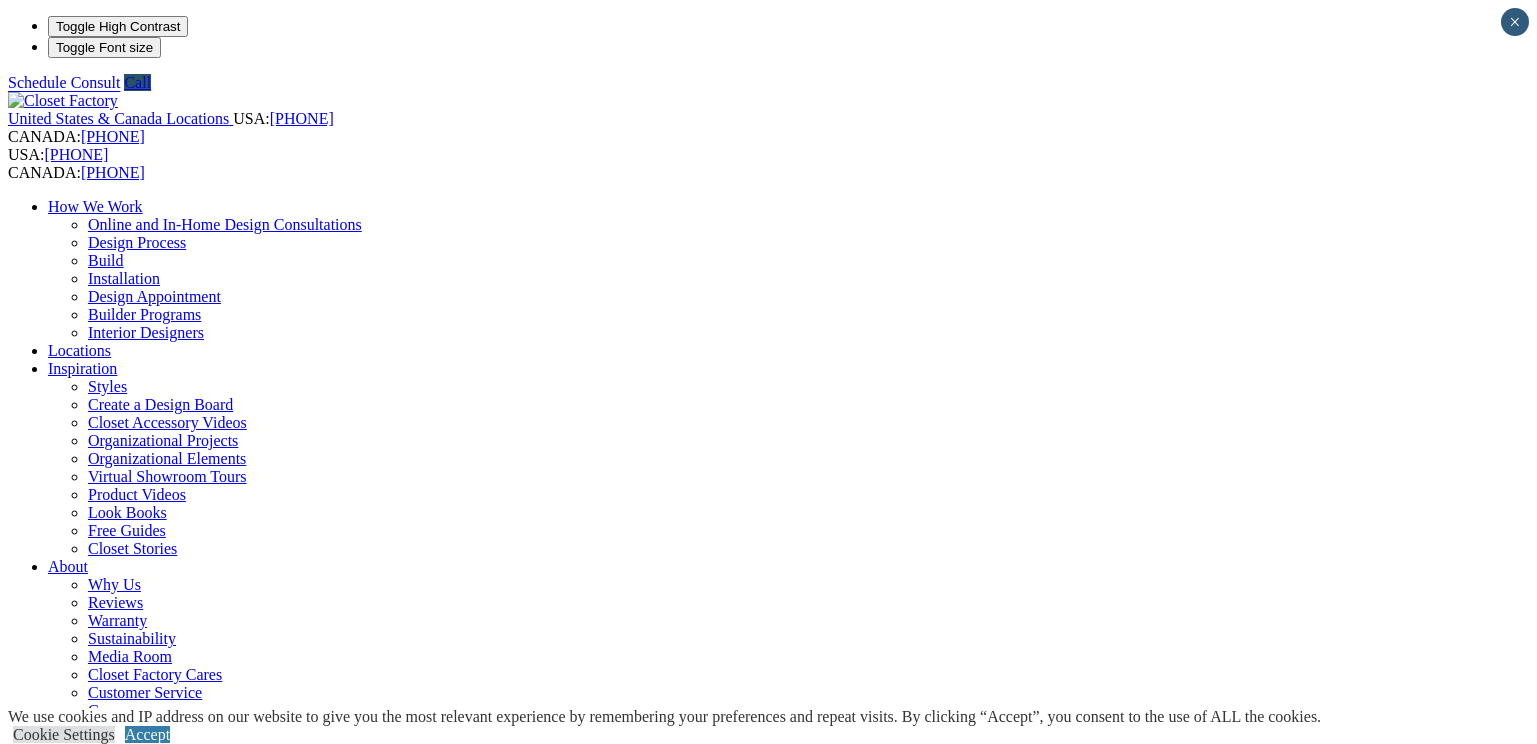 scroll, scrollTop: 0, scrollLeft: 0, axis: both 